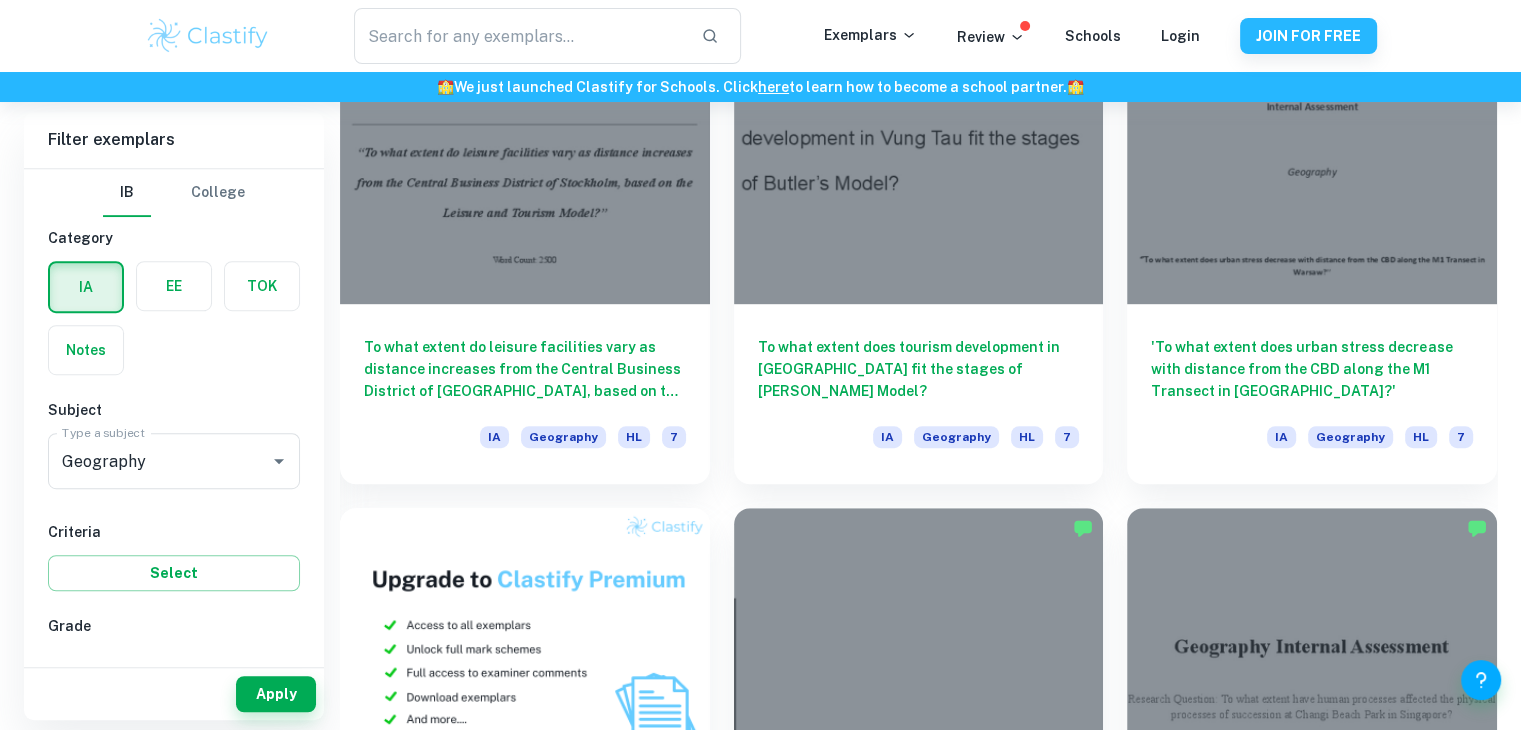 click on "​ Exemplars Review Schools Login JOIN FOR FREE 🏫  We just launched Clastify for Schools. Click  here  to learn how to become a school partner.  🏫 Home IA Geography IB Geography IA examples Type a search phrase to find the most relevant  Geography   IA    examples for you ​ Not sure what to search for? You can always look through our example Internal Assessments below for inspiration. Sustainability CBD River Dynamics Land Use Patterns Urban Stress Microclimates [PERSON_NAME] Model Temperature Variation Socio-Economic Factors Traffic Flow Circular Economy Gentrification UHIE Tourism Channel Parameters Sphere of Influence Retail Patterns Cultural and Environmental Impacts All Geography IA Examples Filter Filter exemplars IB College Category IA EE TOK Notes Subject Type a subject Geography Type a subject Criteria Select Grade 7 6 5 4 3 2 1 Level HL SL Session [DATE] [DATE] [DATE] [DATE] [DATE] [DATE] [DATE] [DATE] [DATE] [DATE] Other   Apply Filter exemplars IB IA [GEOGRAPHIC_DATA]" at bounding box center [760, -763] 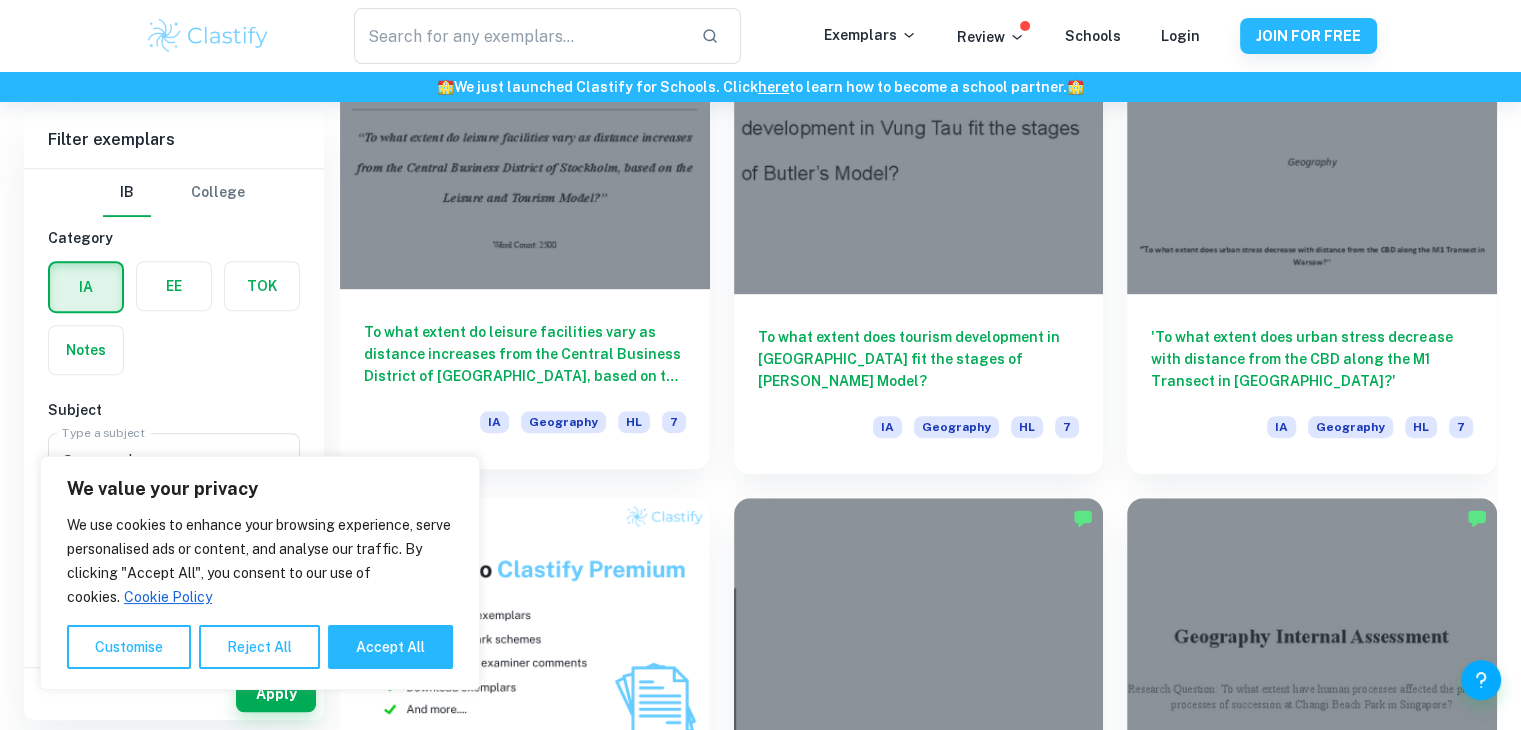 click on "To what extent do leisure facilities vary as distance increases from the Central Business District of [GEOGRAPHIC_DATA], based on the Leisure and Tourism Model?" at bounding box center [525, 354] 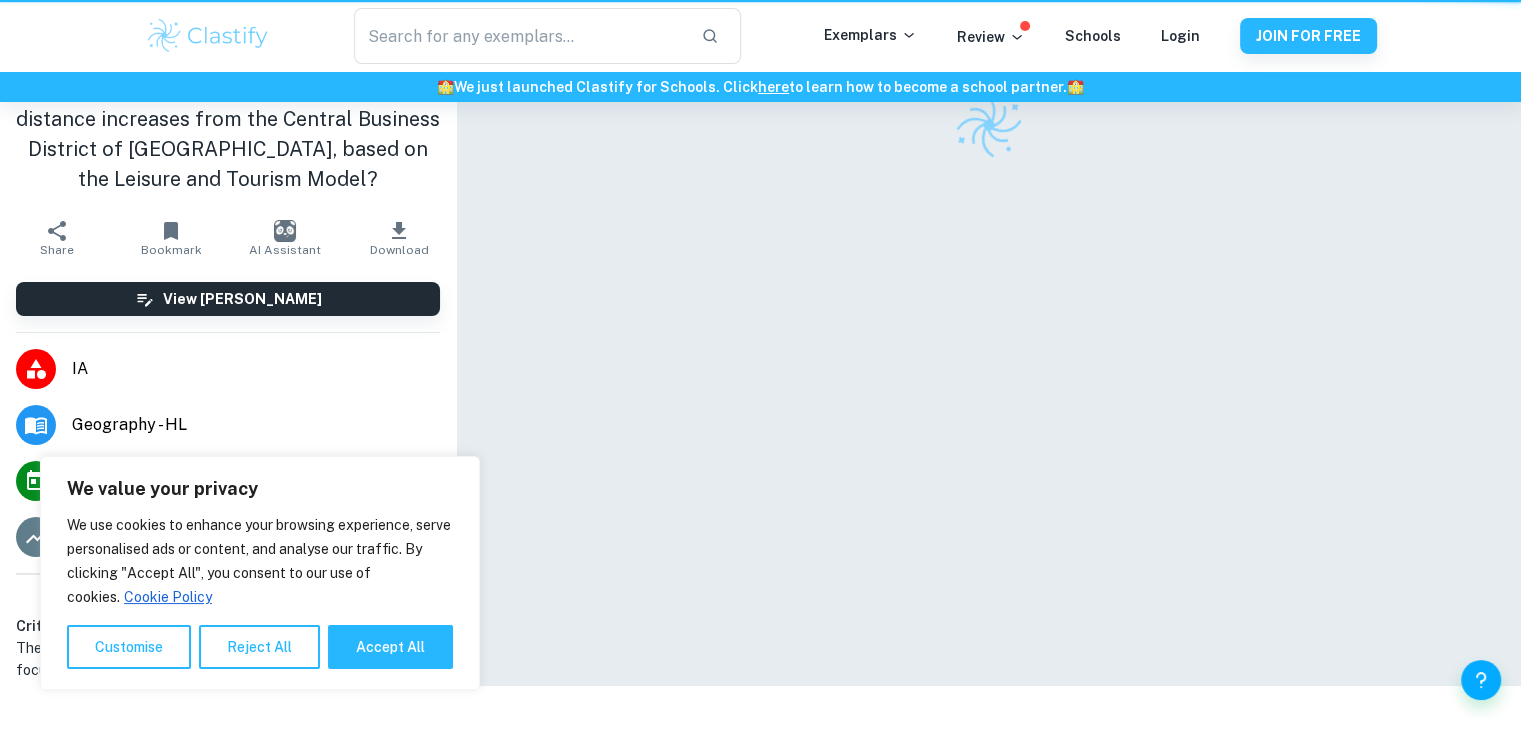 scroll, scrollTop: 0, scrollLeft: 0, axis: both 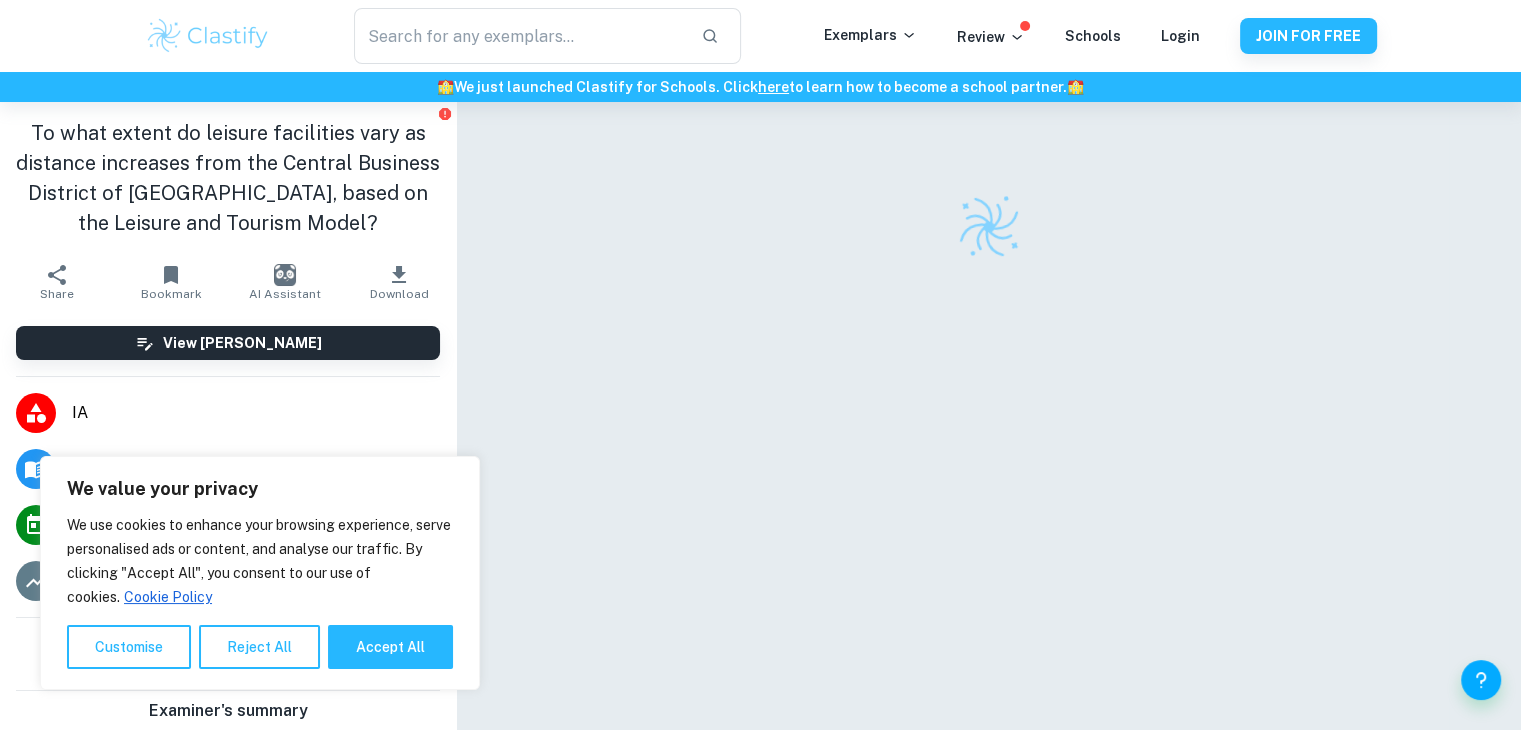 click at bounding box center (989, 445) 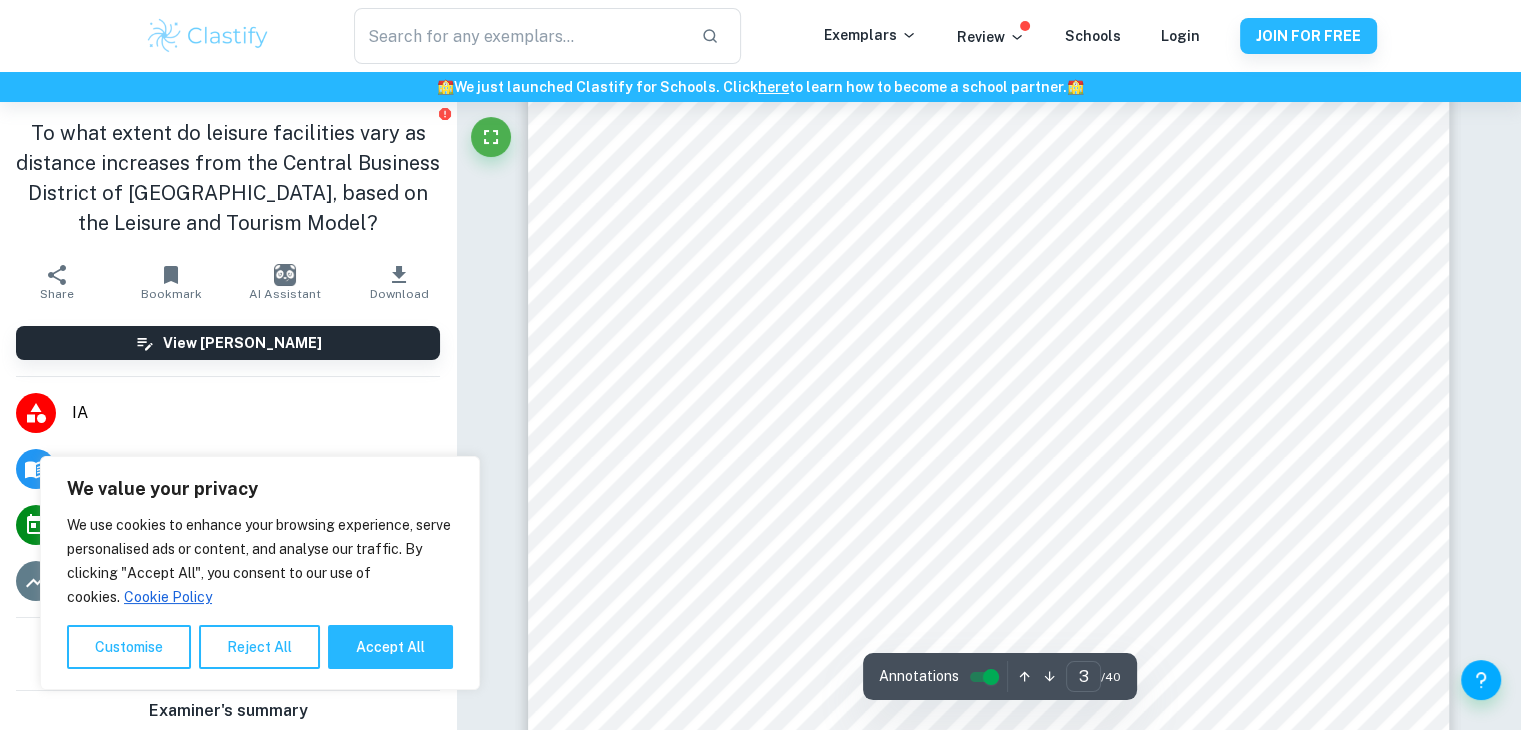 scroll, scrollTop: 3468, scrollLeft: 0, axis: vertical 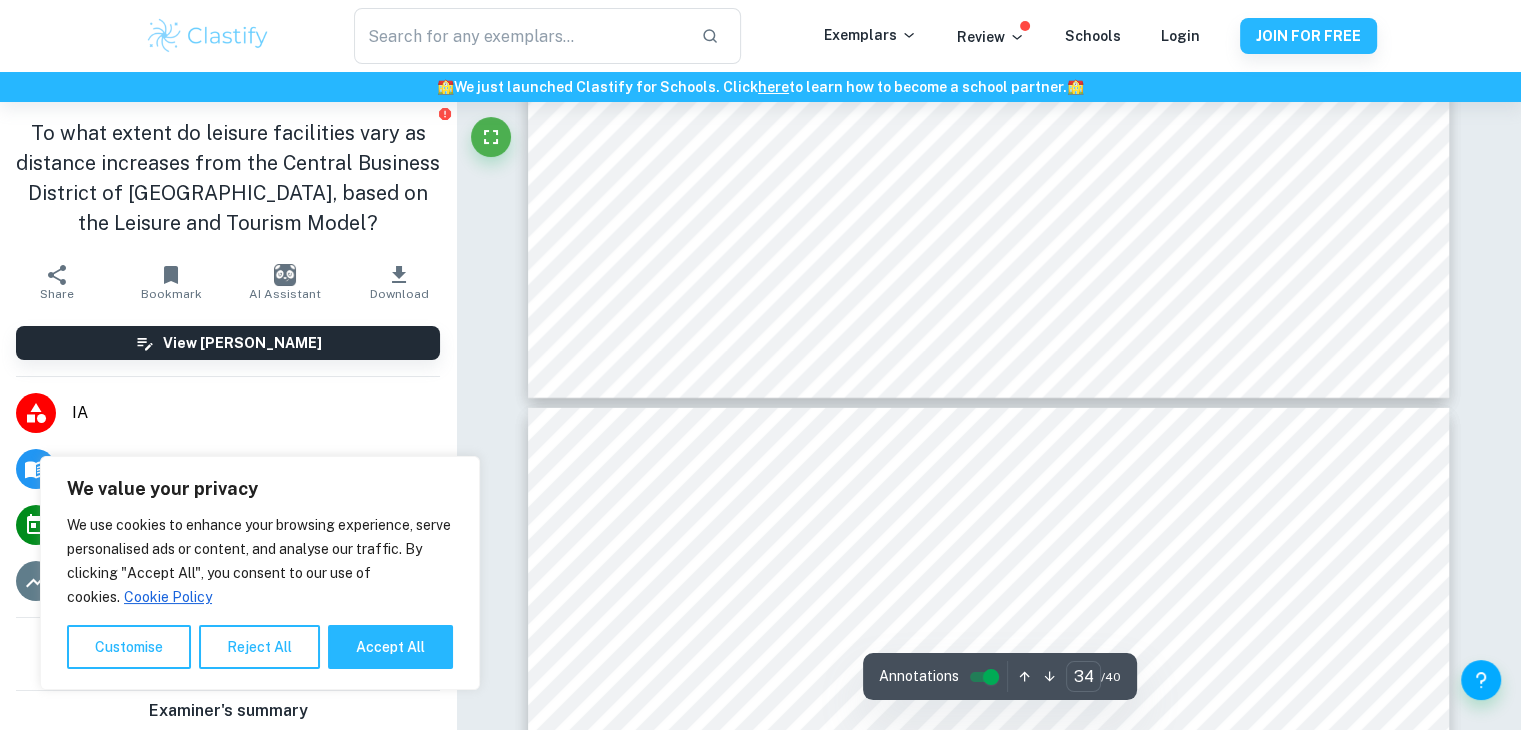 type on "33" 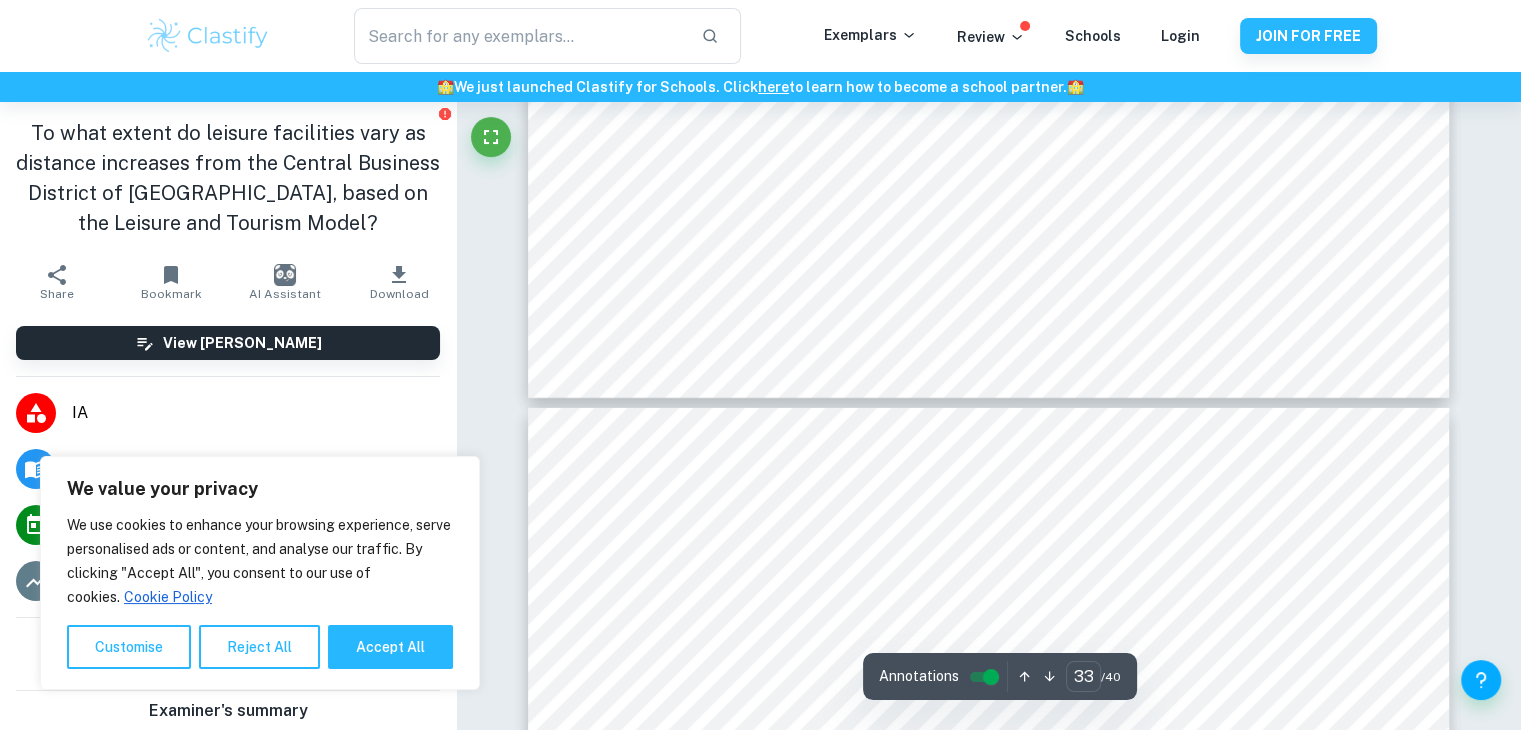 scroll, scrollTop: 43890, scrollLeft: 0, axis: vertical 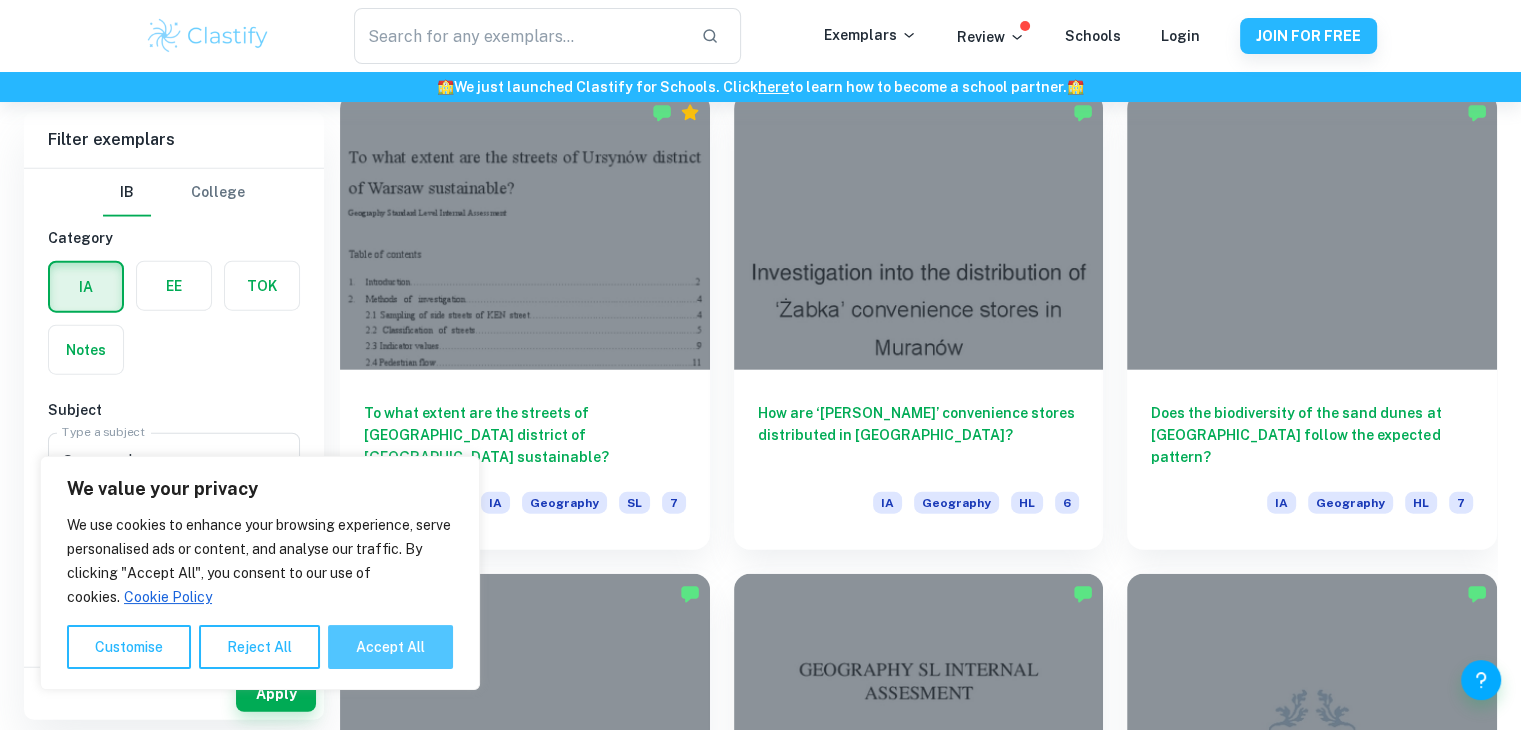 click on "Accept All" at bounding box center (390, 647) 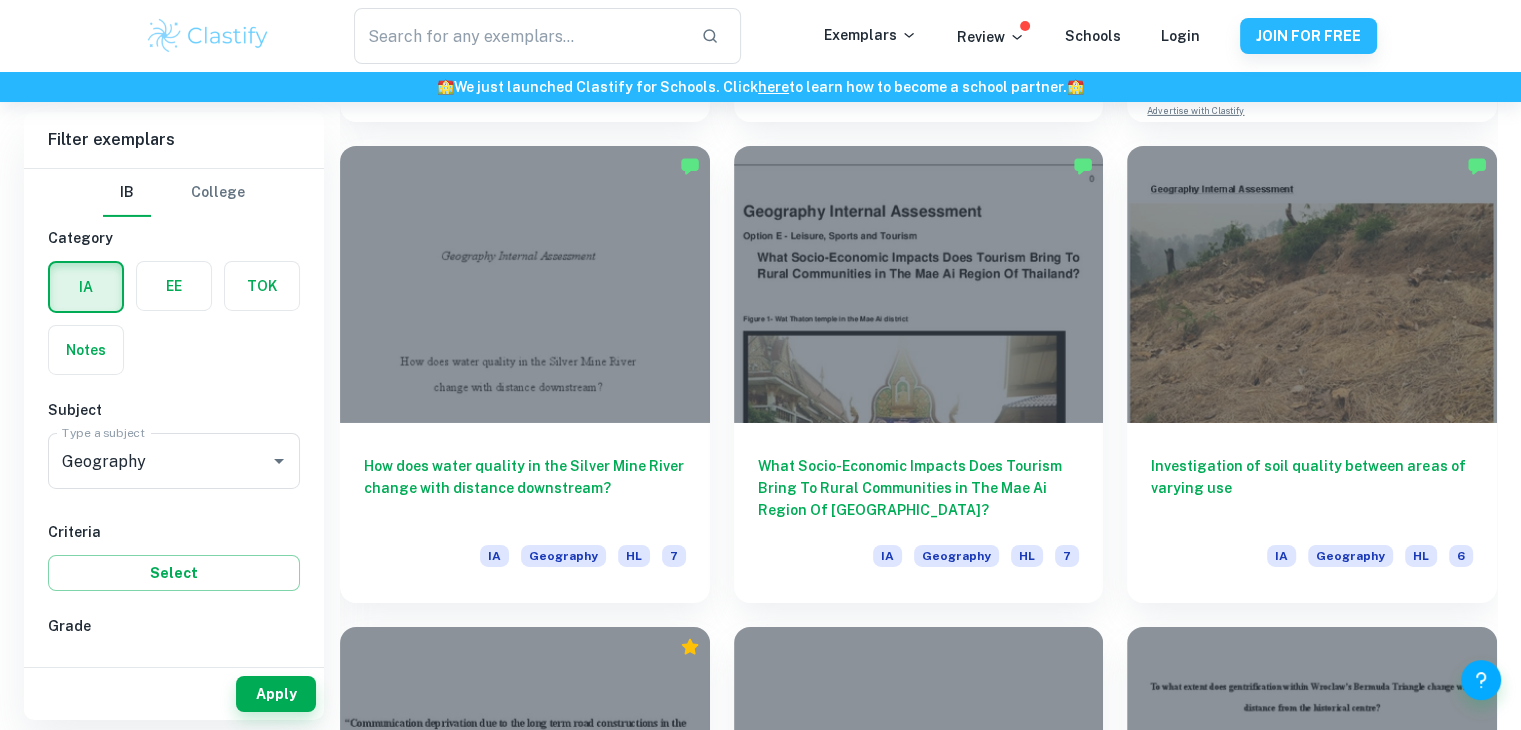 scroll, scrollTop: 6801, scrollLeft: 0, axis: vertical 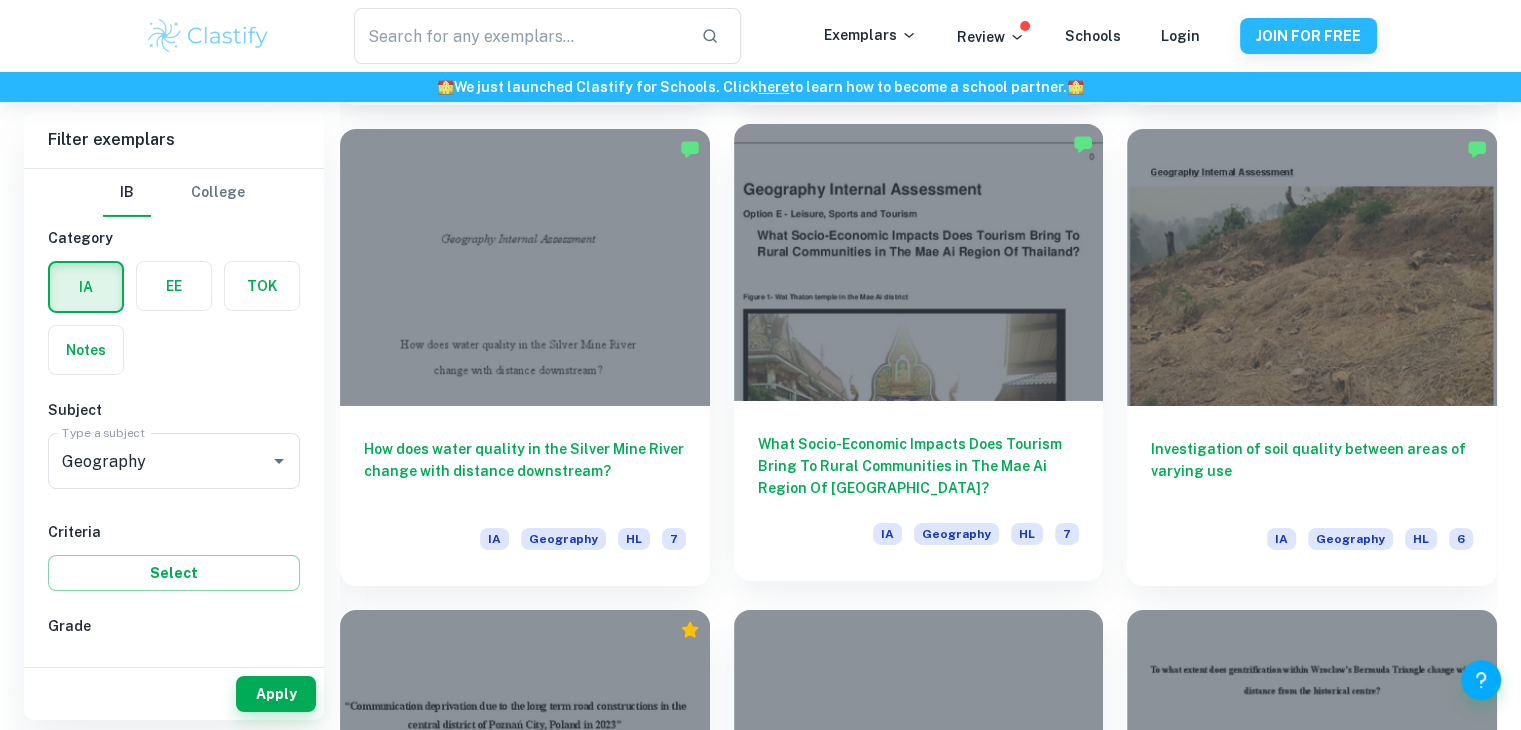click on "What Socio-Economic Impacts Does Tourism Bring To Rural Communities in The Mae Ai Region Of [GEOGRAPHIC_DATA]?" at bounding box center (919, 466) 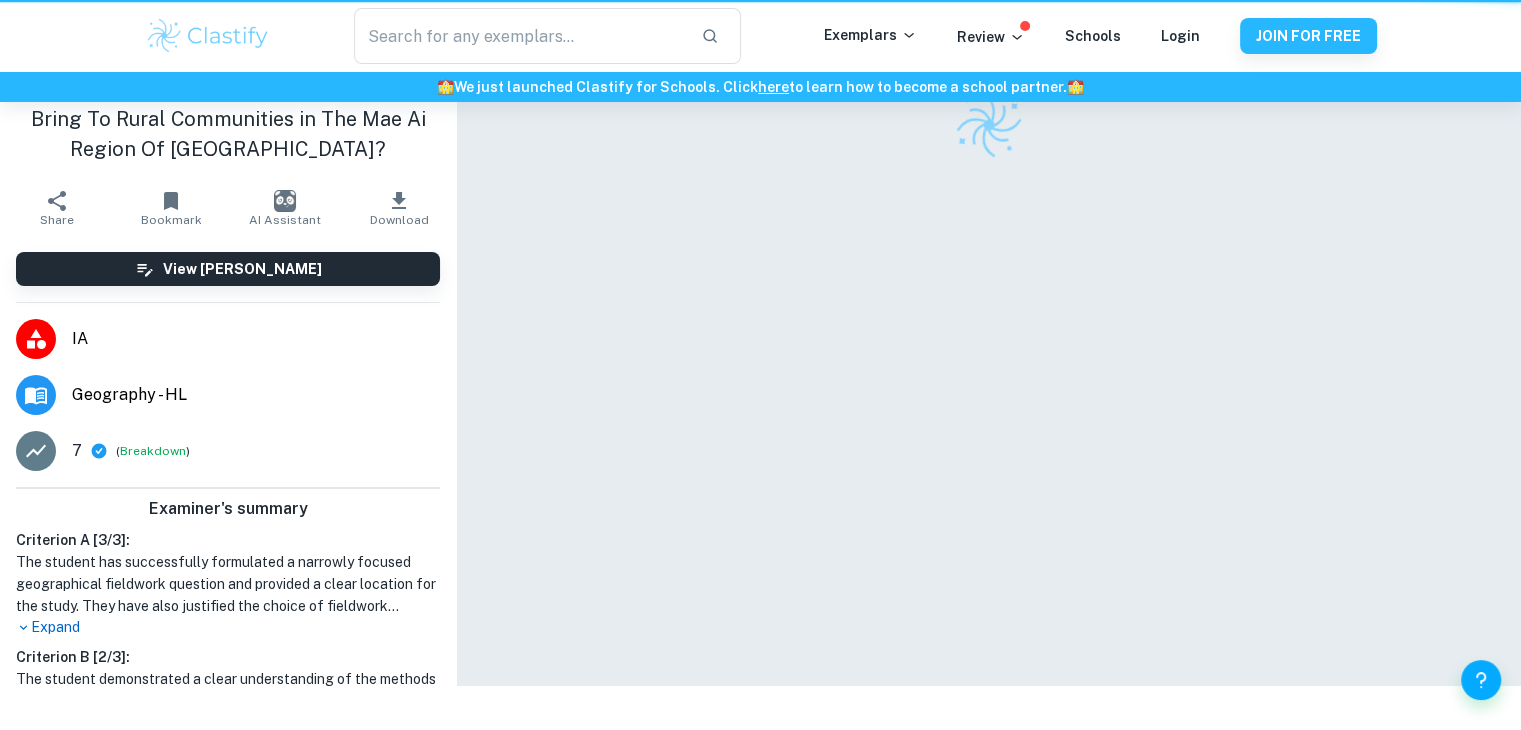 scroll, scrollTop: 0, scrollLeft: 0, axis: both 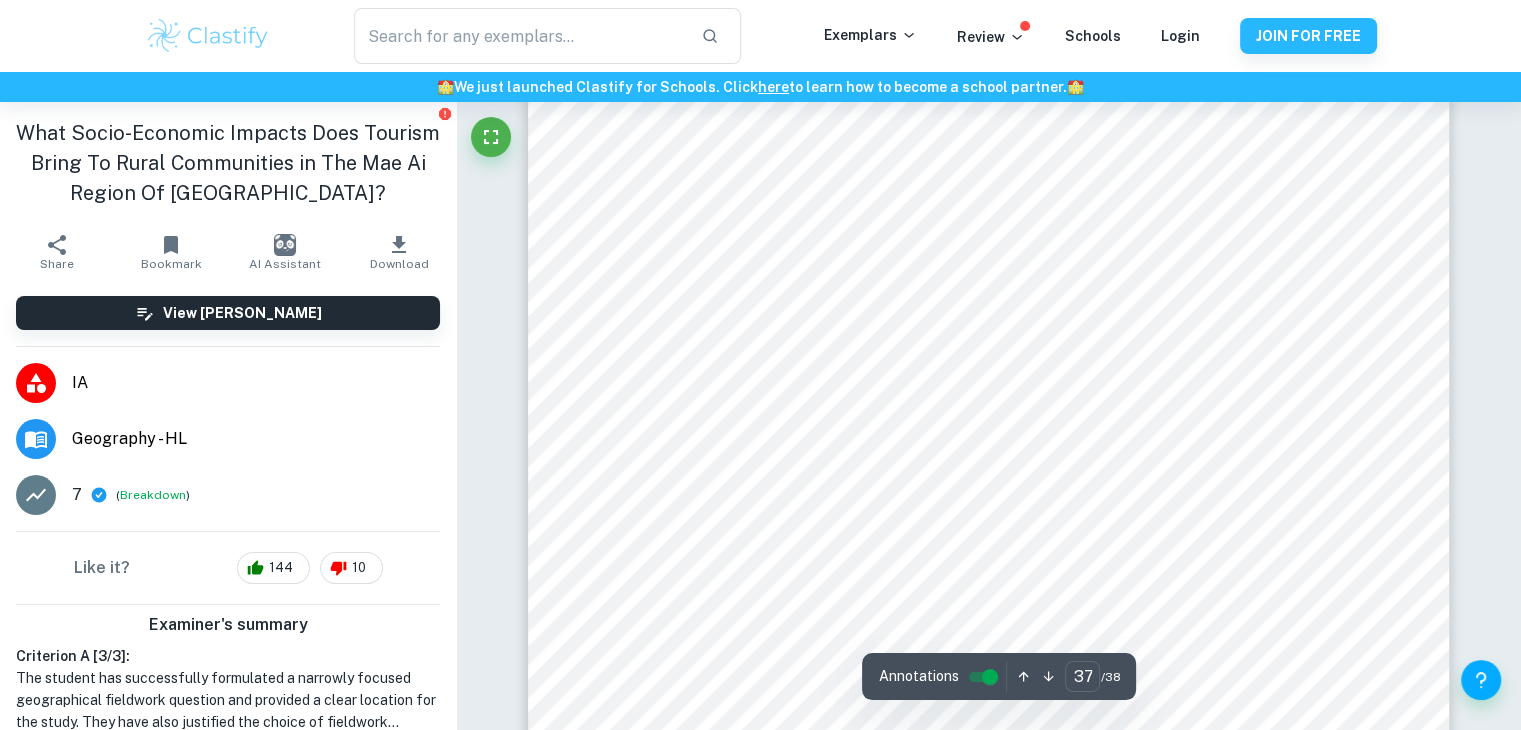 type on "38" 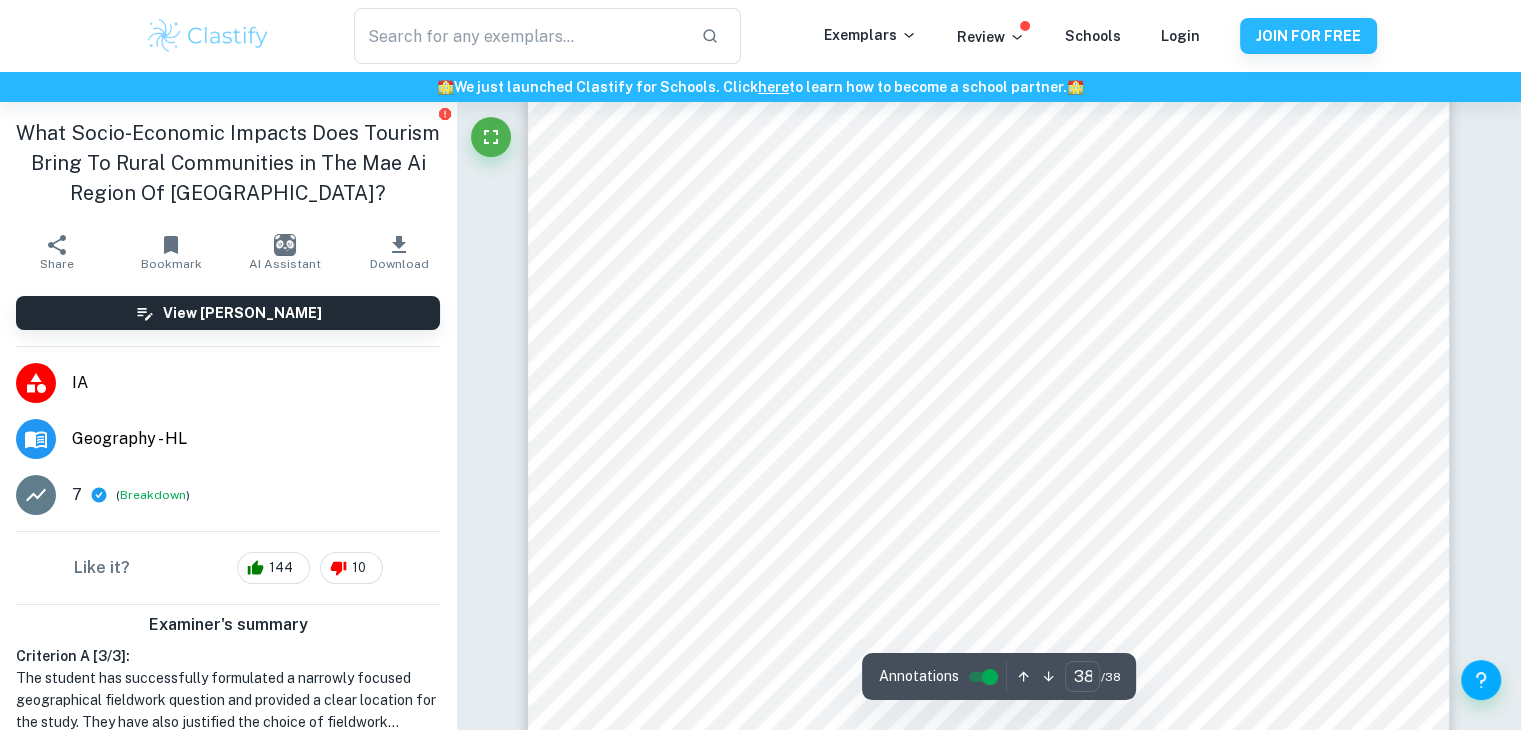 scroll, scrollTop: 50472, scrollLeft: 0, axis: vertical 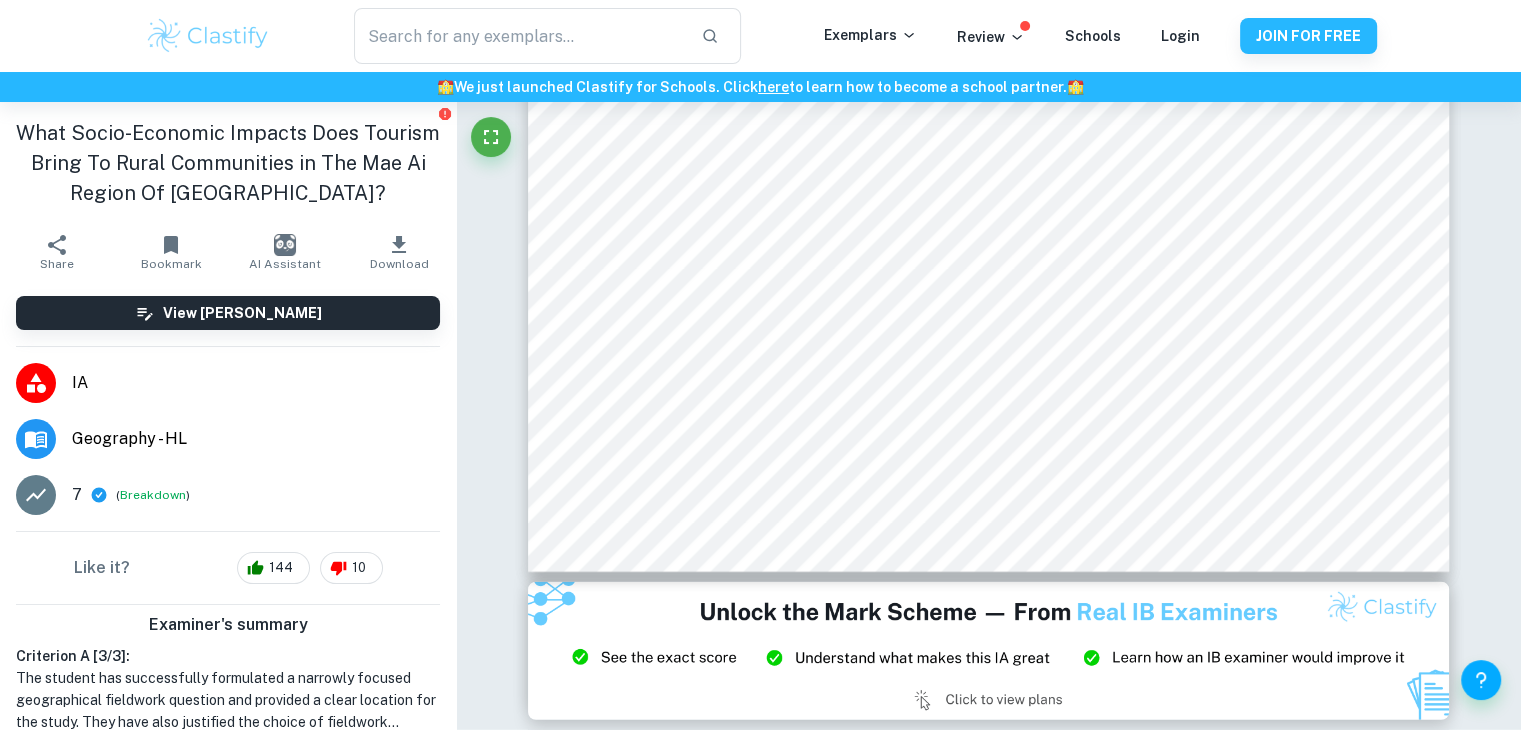 click on "The student has successfully formulated a narrowly focused geographical fieldwork question and provided a clear location for the study. They have also justified the choice of fieldwork location by explaining its relevance to the topic of tourism. The student has demonstrated a good understanding of geographical theory and its application to the fieldwork, as well as providing detailed predictions and hypotheses. Additionally, the student has linked the study to the geography syllabus and included well-designed locational maps with all necessary components." at bounding box center (228, 700) 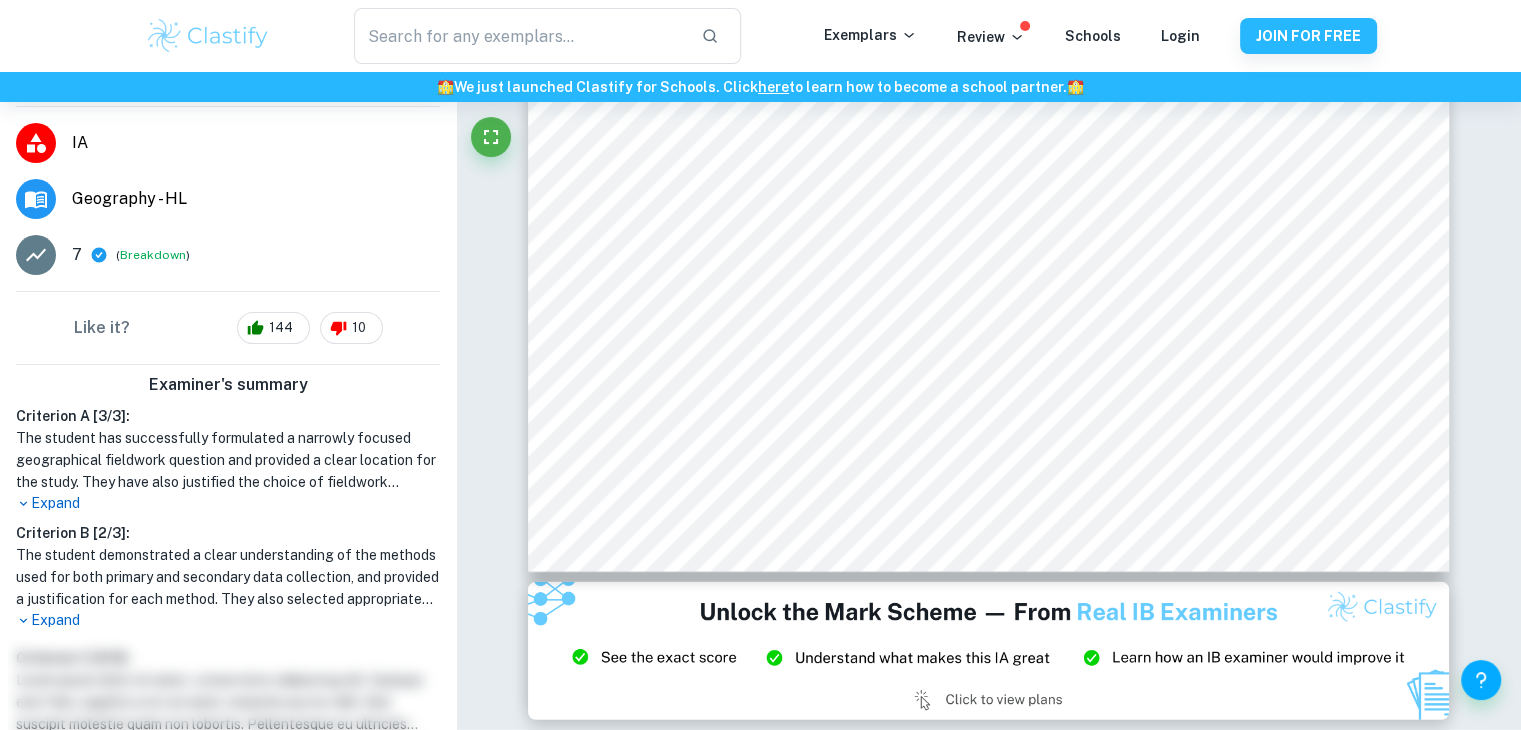 scroll, scrollTop: 320, scrollLeft: 0, axis: vertical 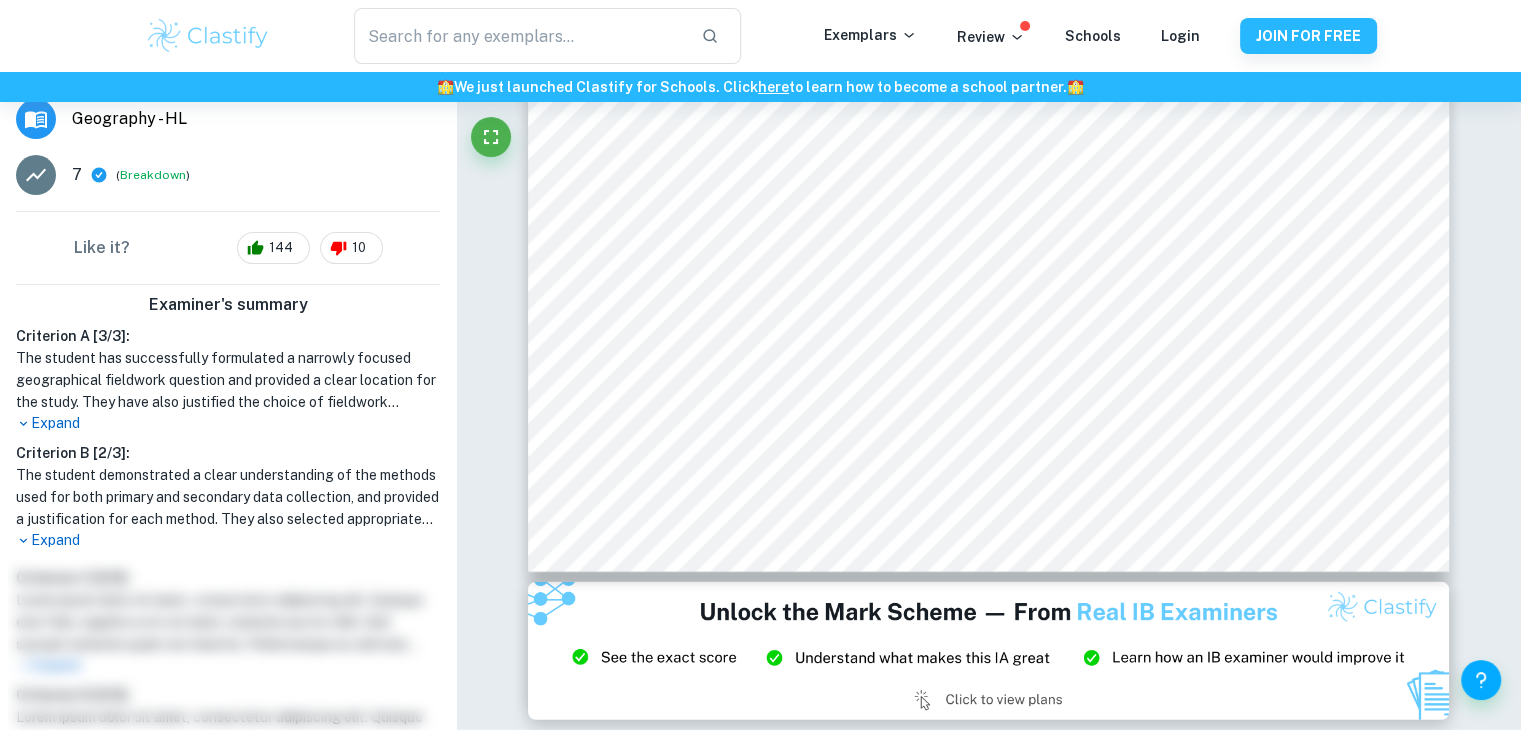 click on "Expand" at bounding box center [228, 423] 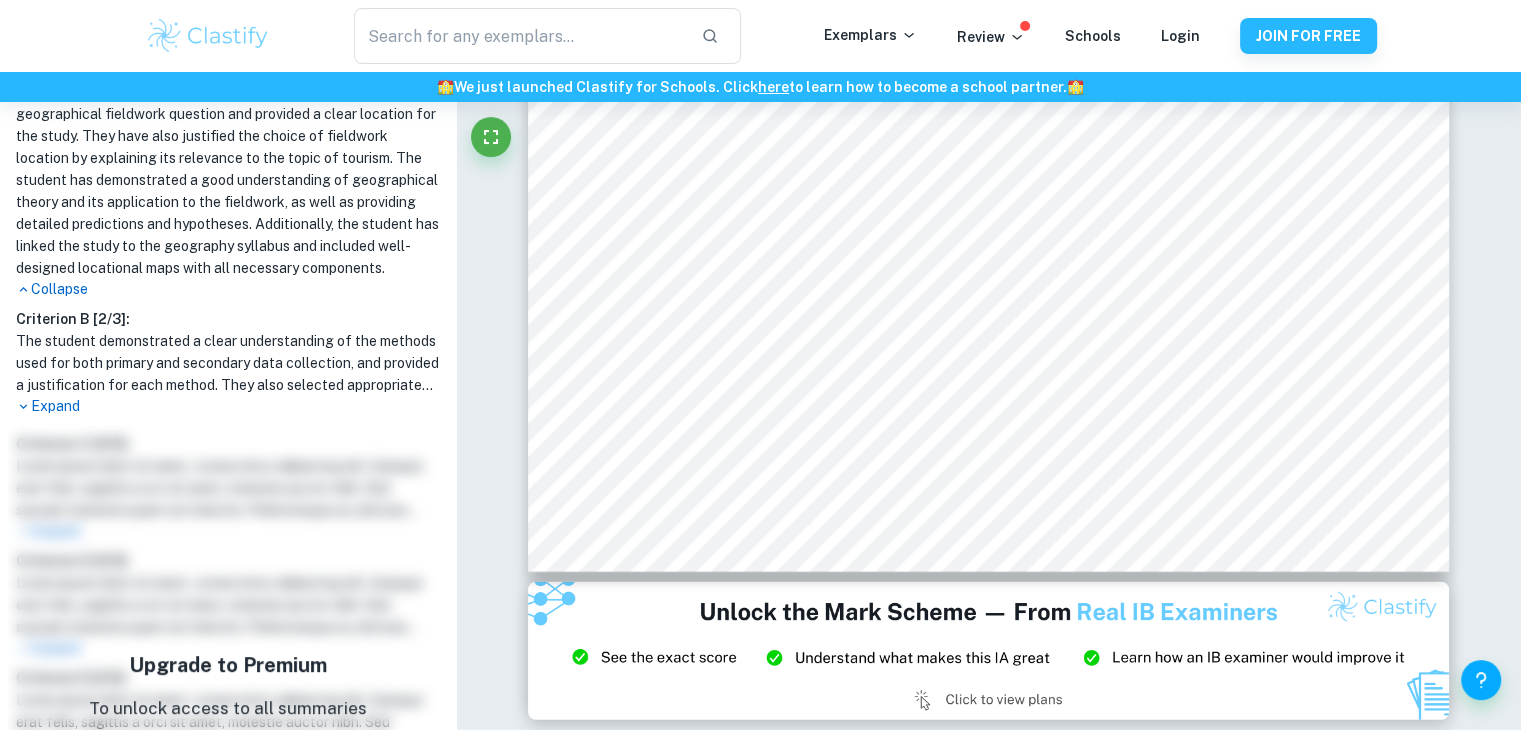 scroll, scrollTop: 640, scrollLeft: 0, axis: vertical 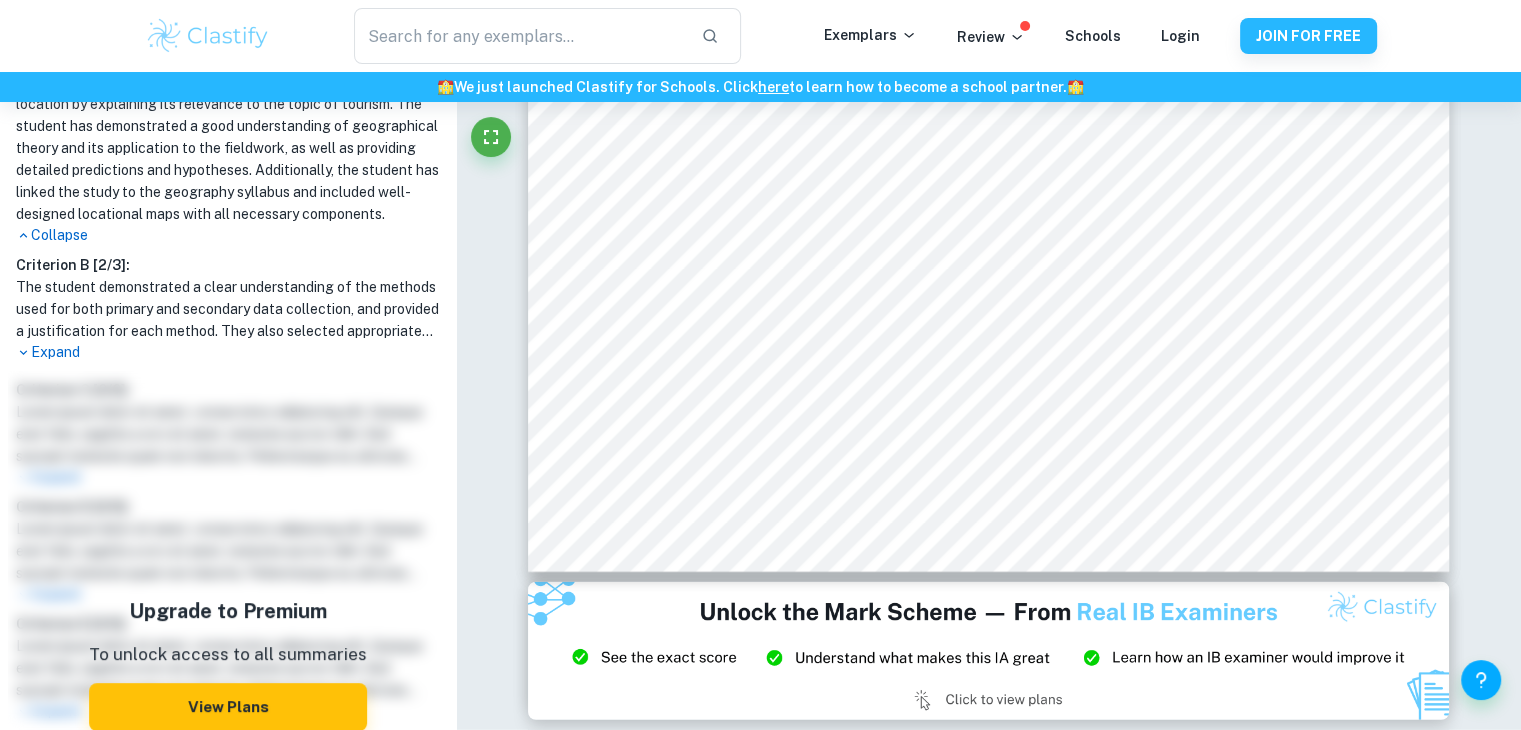 click on "Expand" at bounding box center [228, 352] 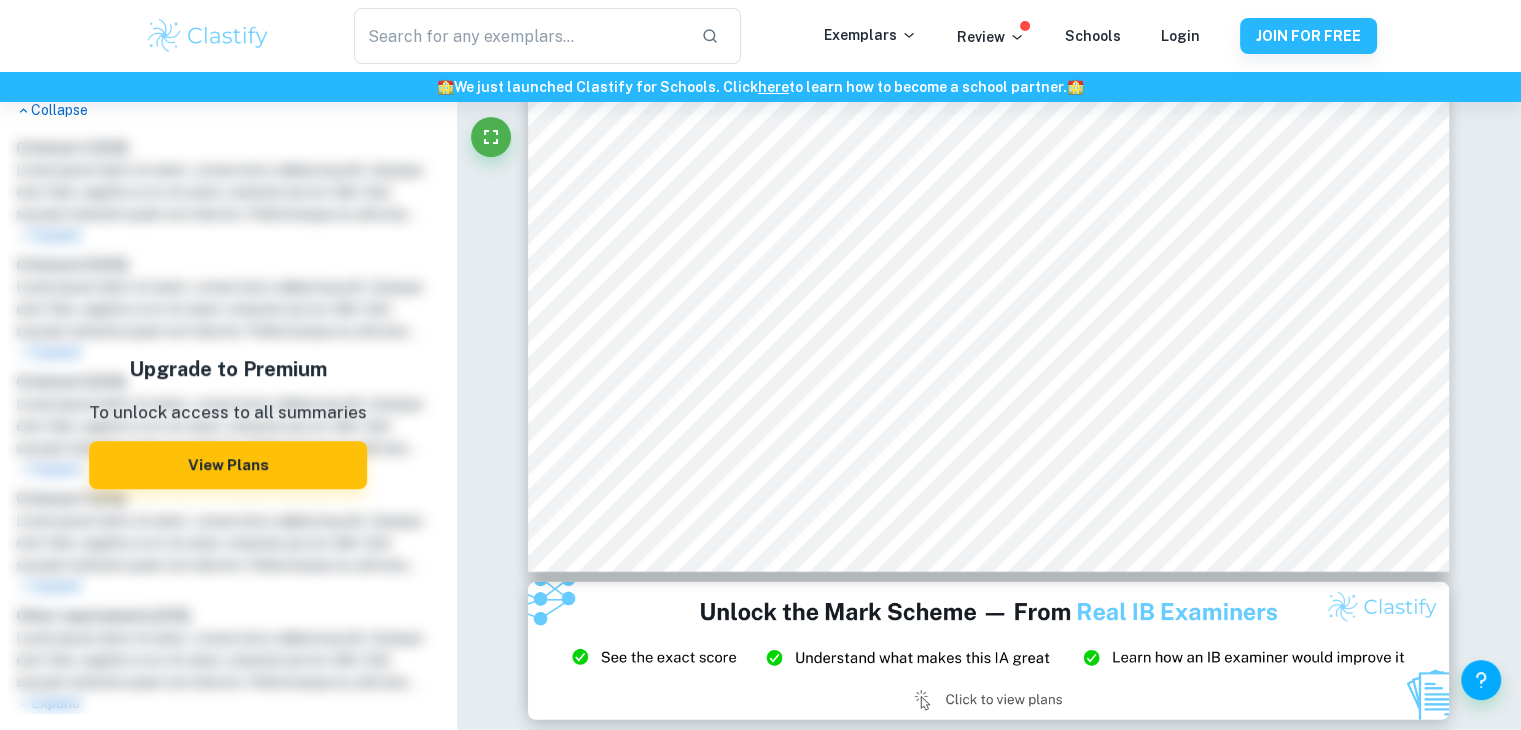 scroll, scrollTop: 1004, scrollLeft: 0, axis: vertical 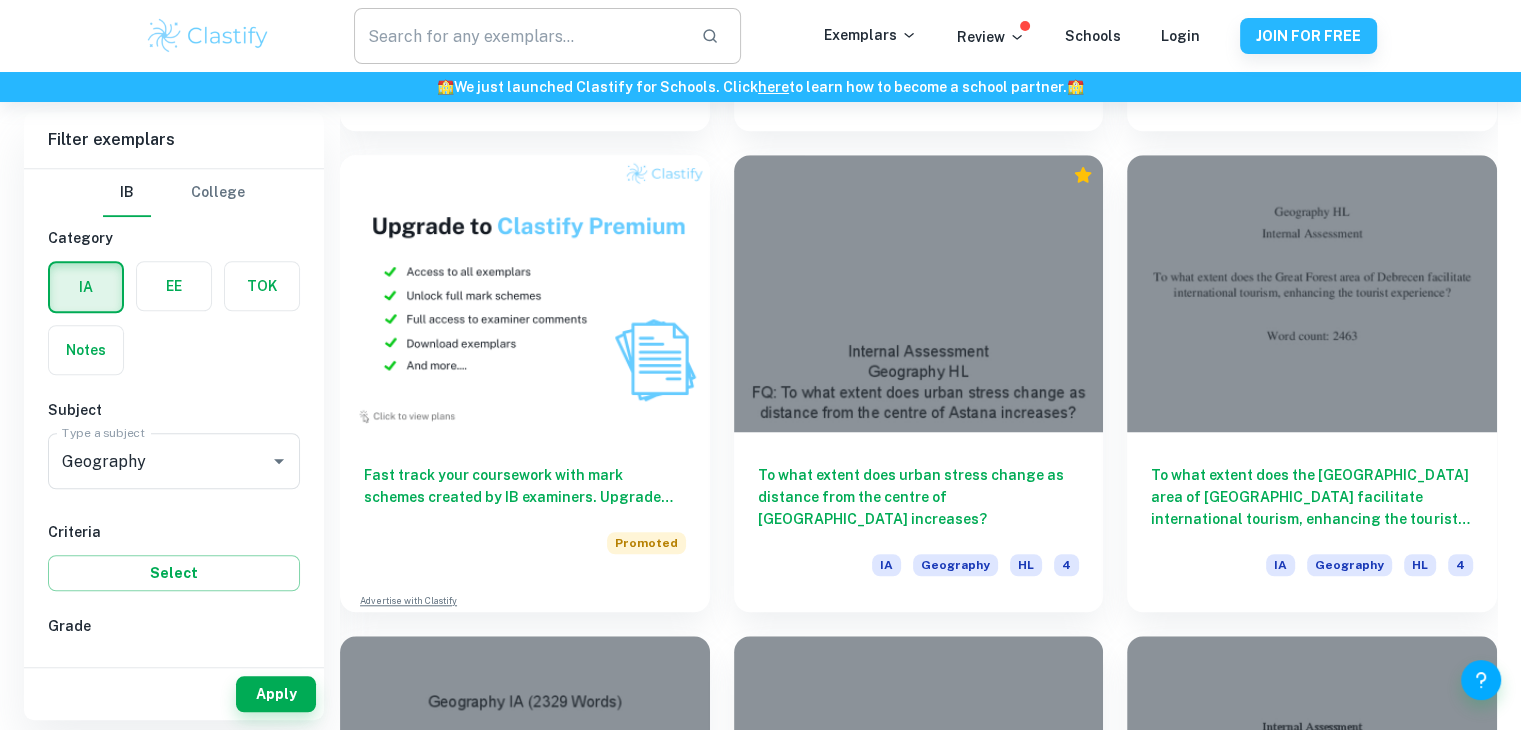 click at bounding box center (519, 36) 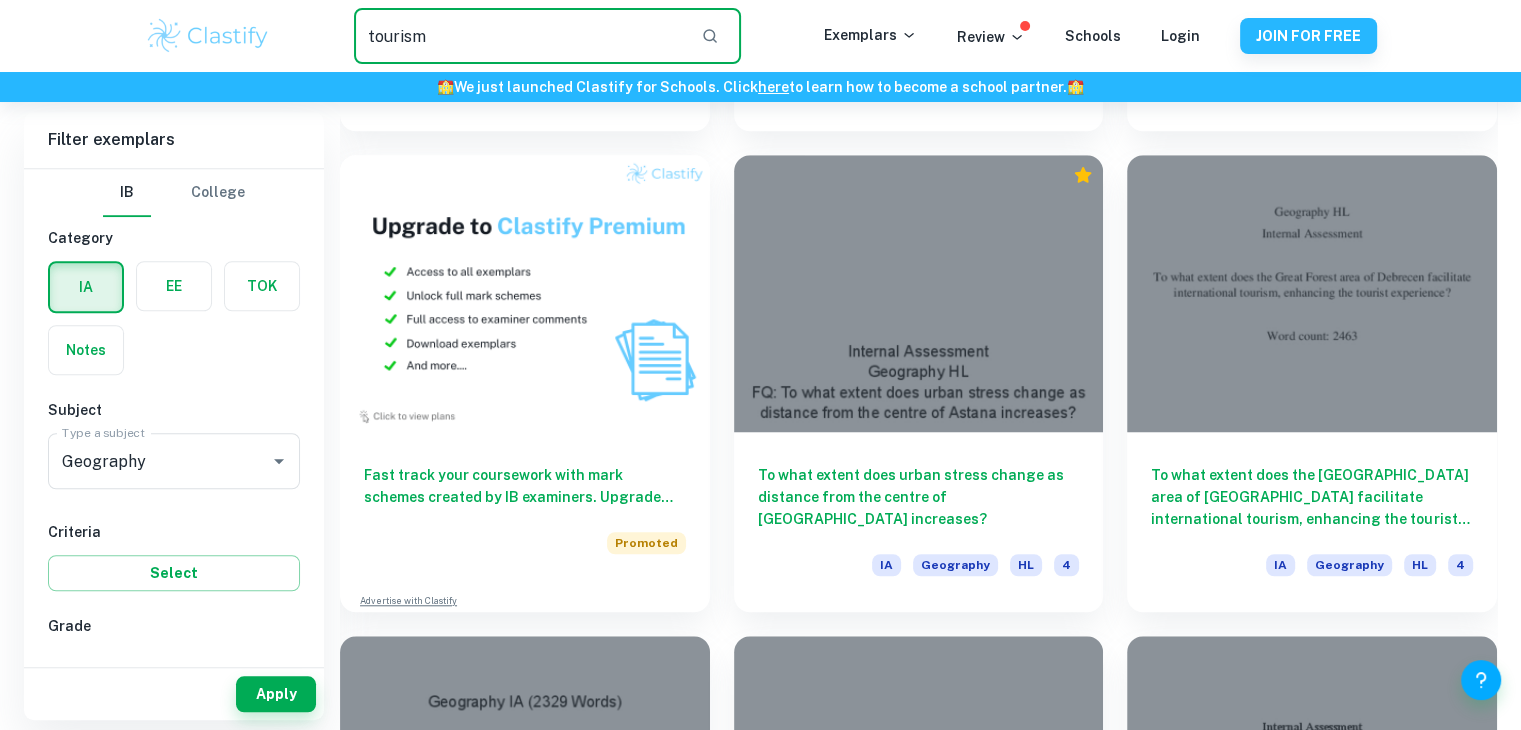 type on "tourism" 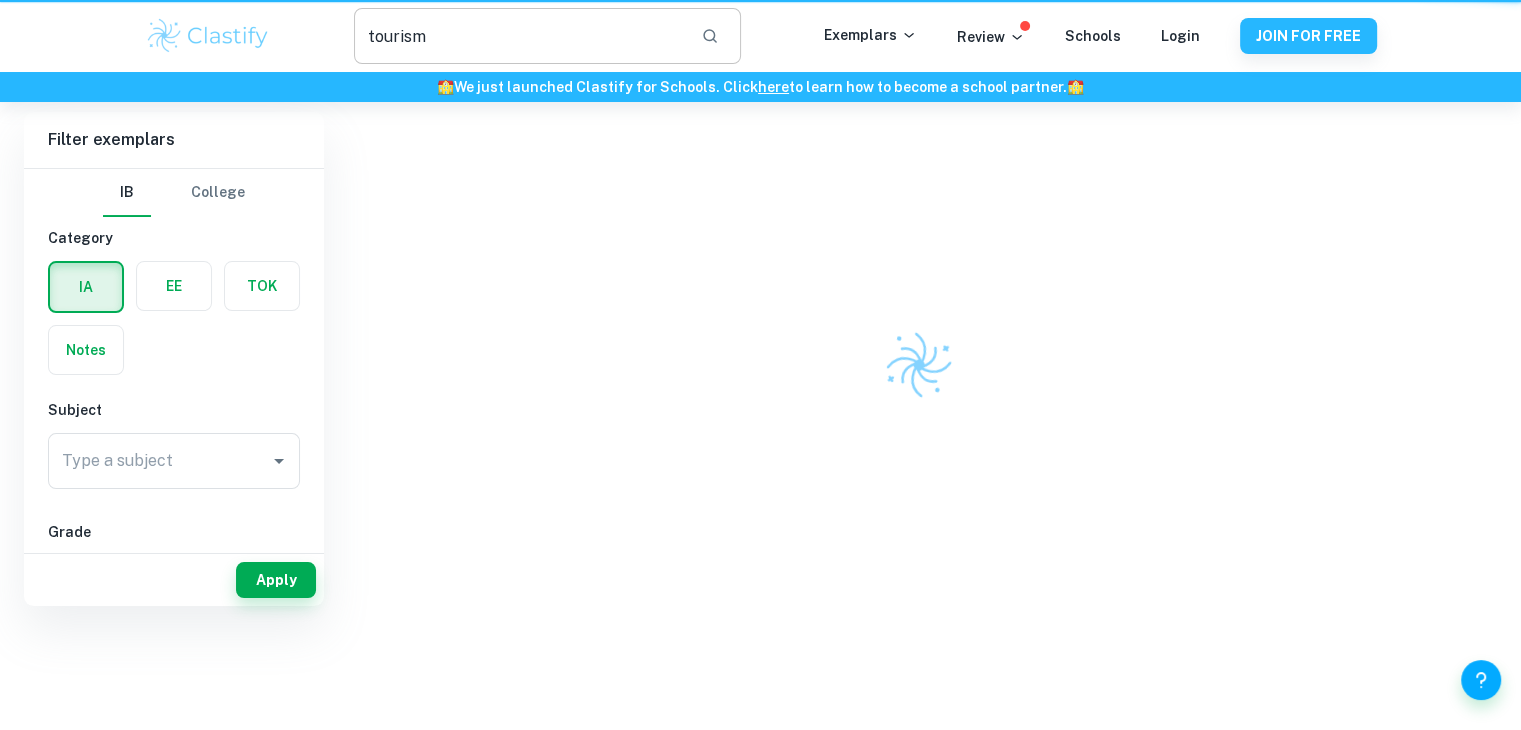 scroll, scrollTop: 0, scrollLeft: 0, axis: both 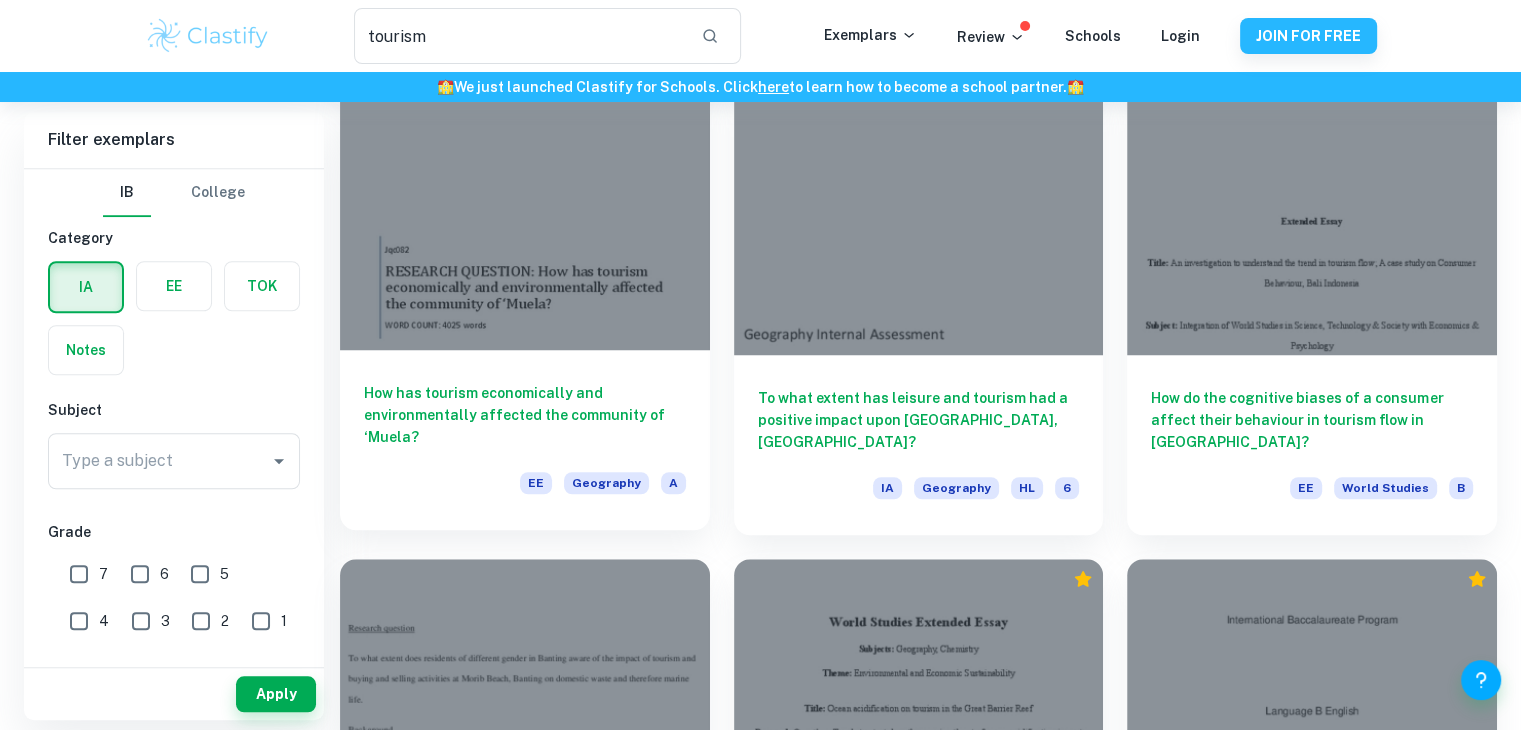 click on "How has tourism  economically and environmentally affected  the community of ‘Muela?" at bounding box center [525, 415] 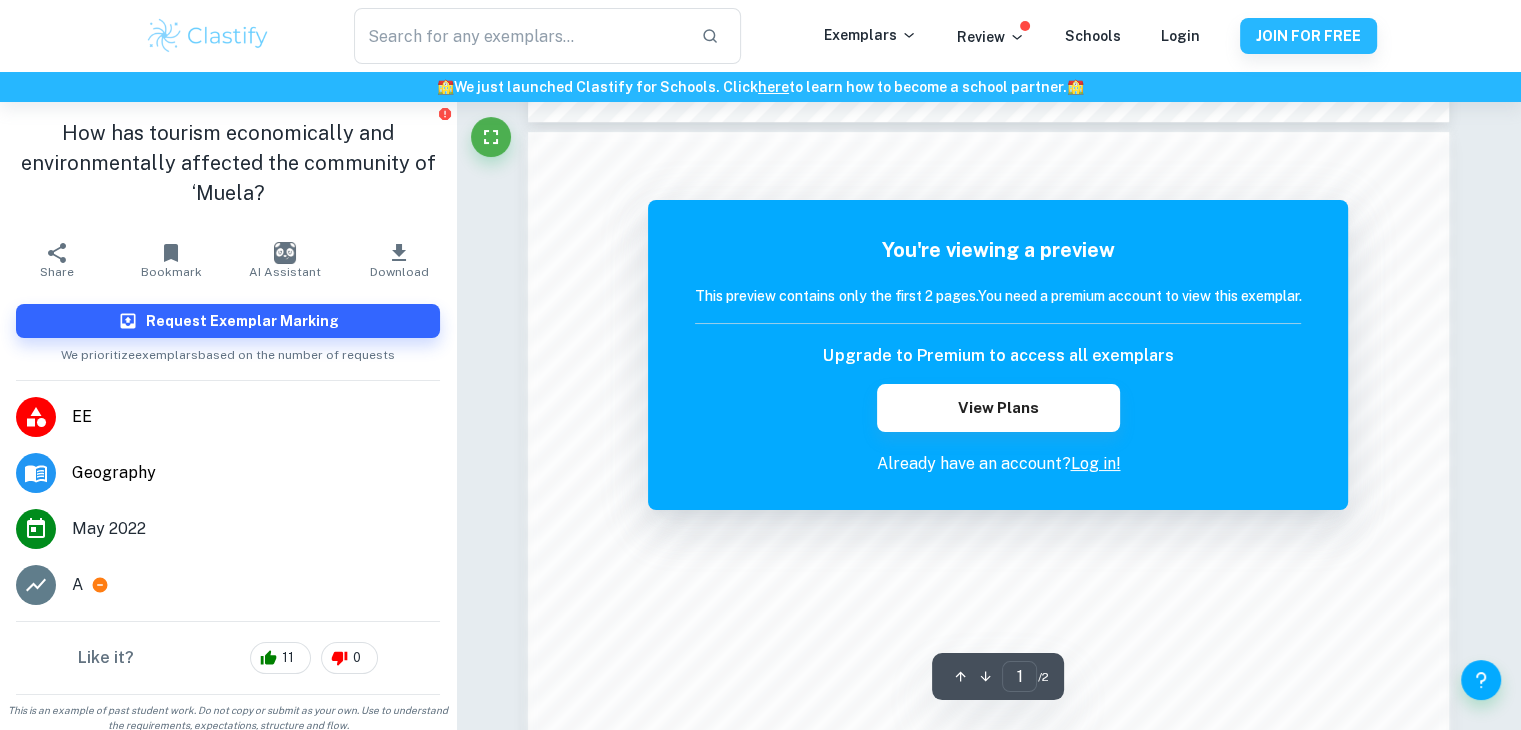 scroll, scrollTop: 1096, scrollLeft: 0, axis: vertical 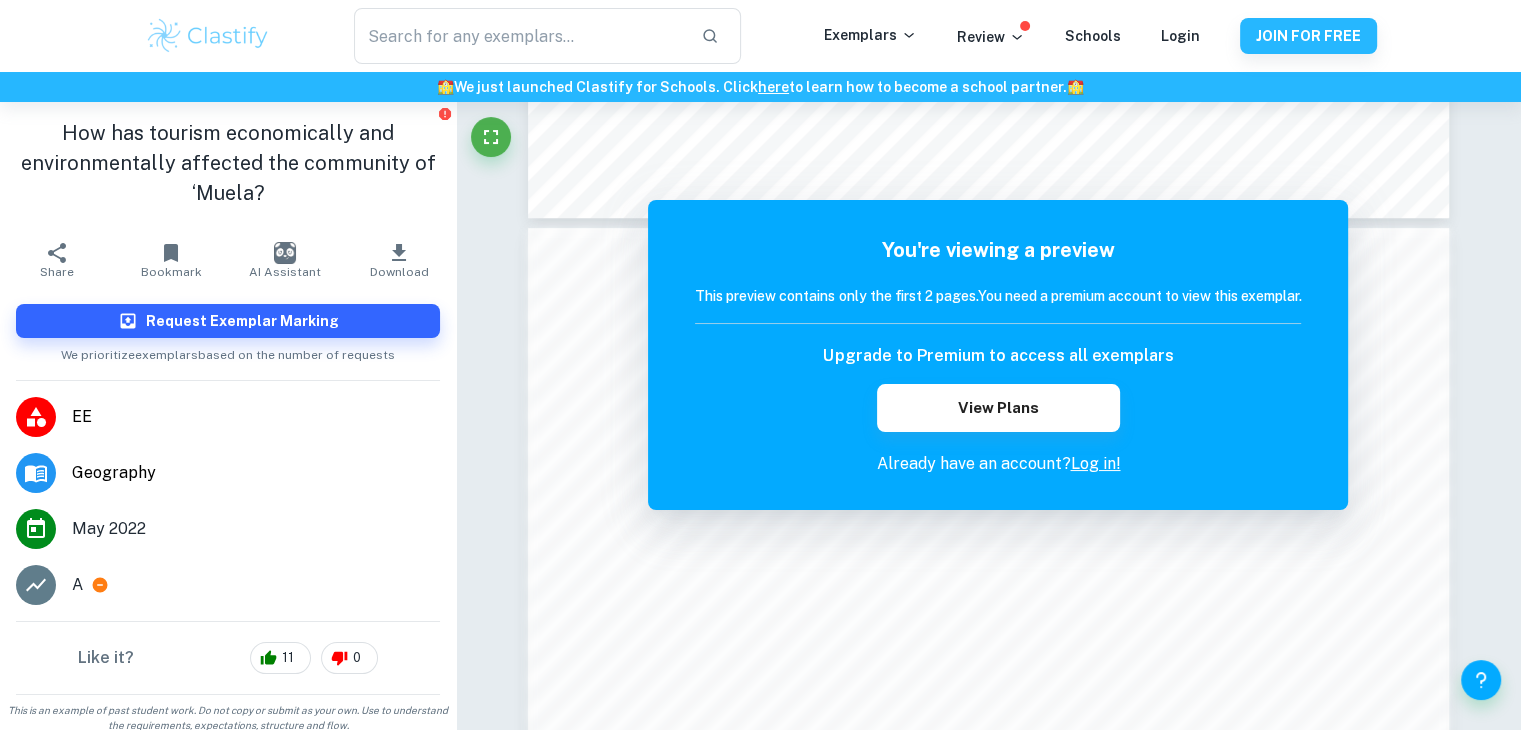 type on "tourism" 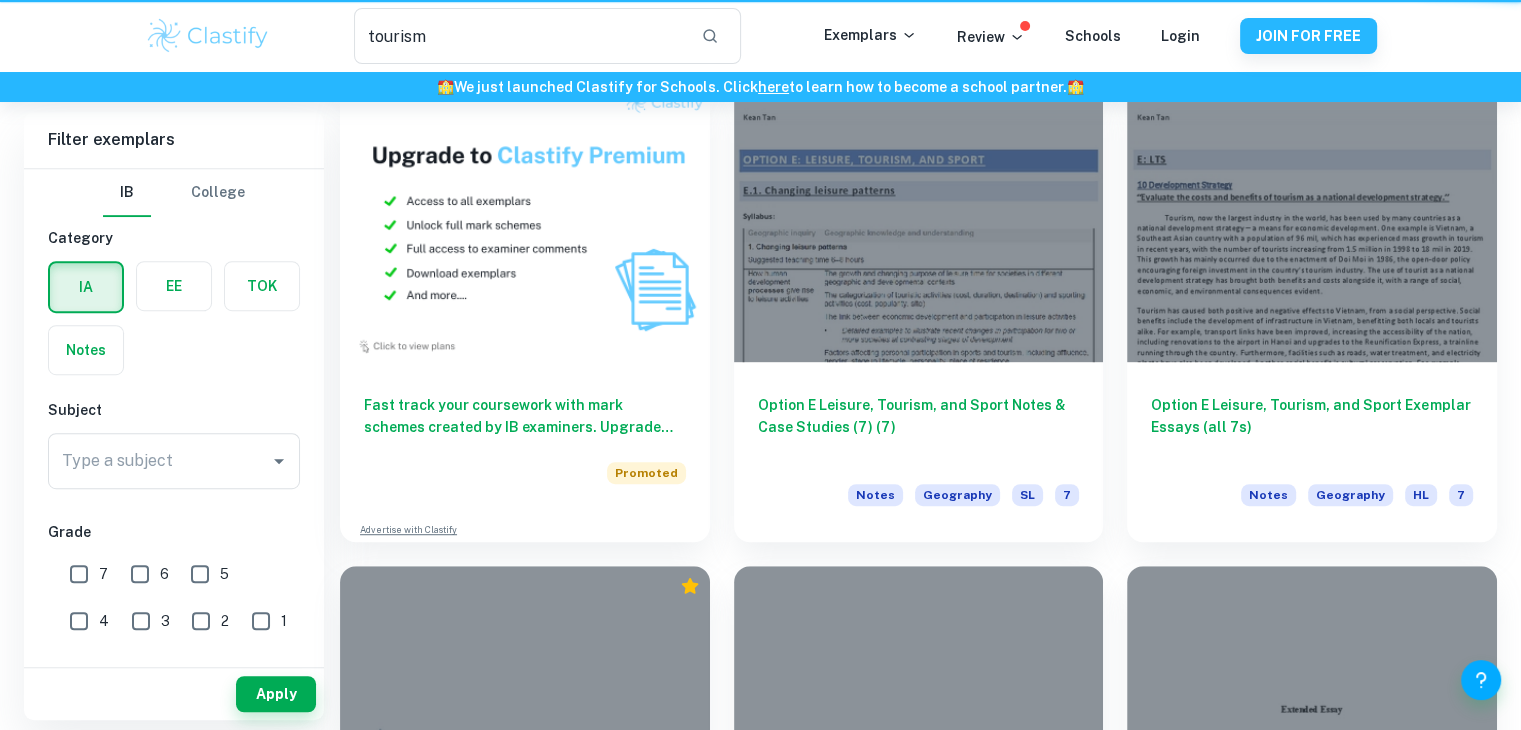 scroll, scrollTop: 1584, scrollLeft: 0, axis: vertical 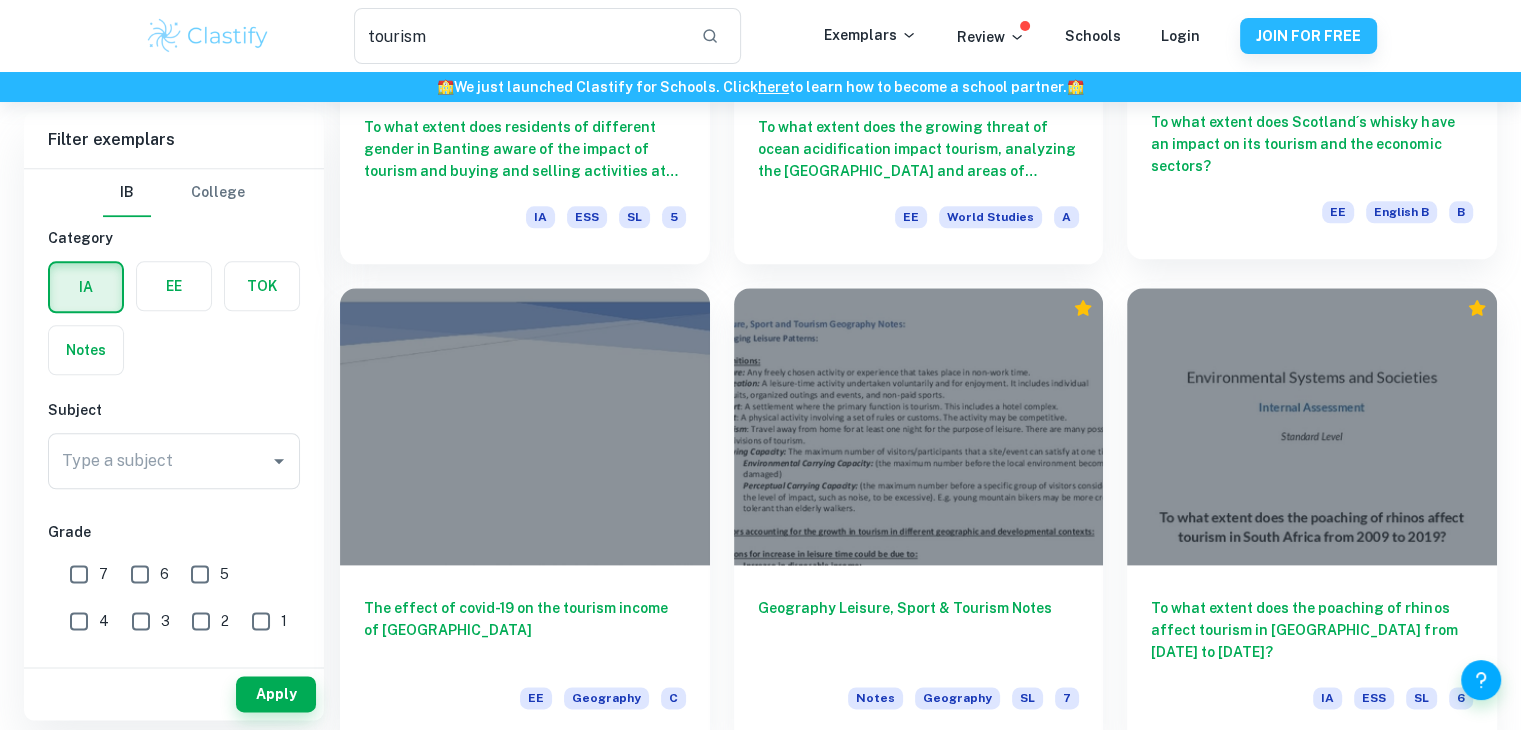 click on "To what extent does Scotland´s whisky have an impact on its tourism  and the economic sectors?" at bounding box center (1312, 144) 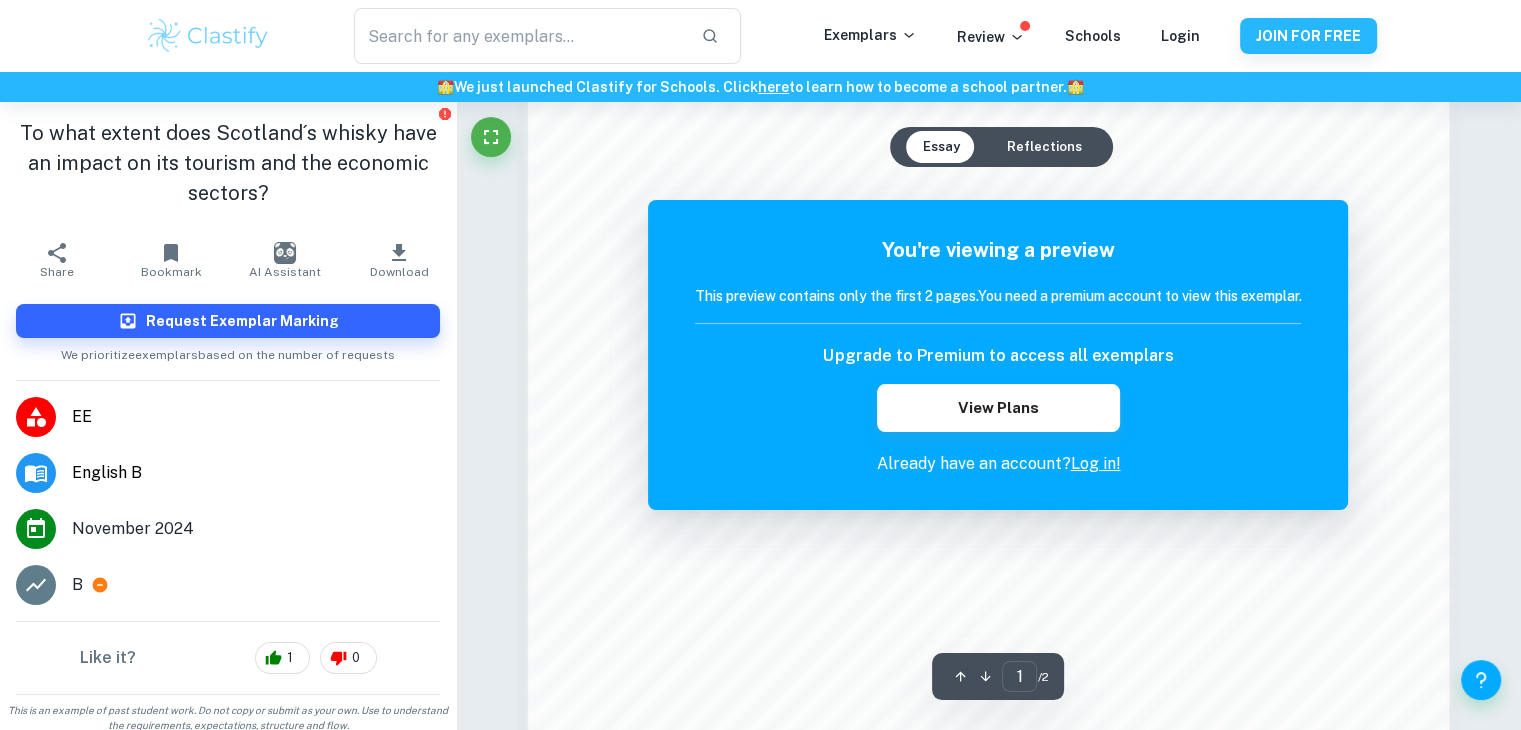scroll, scrollTop: 1228, scrollLeft: 0, axis: vertical 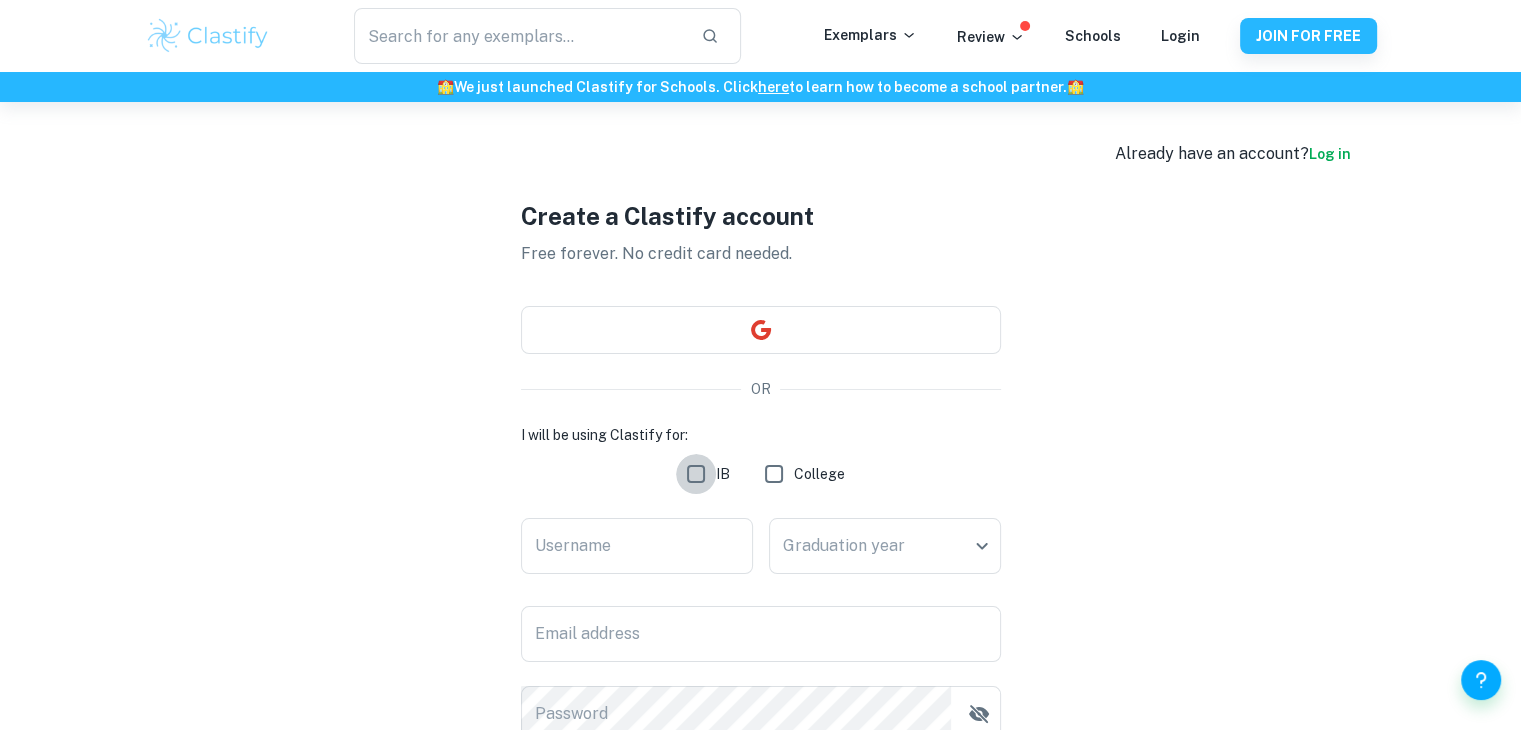 click on "IB" at bounding box center (696, 474) 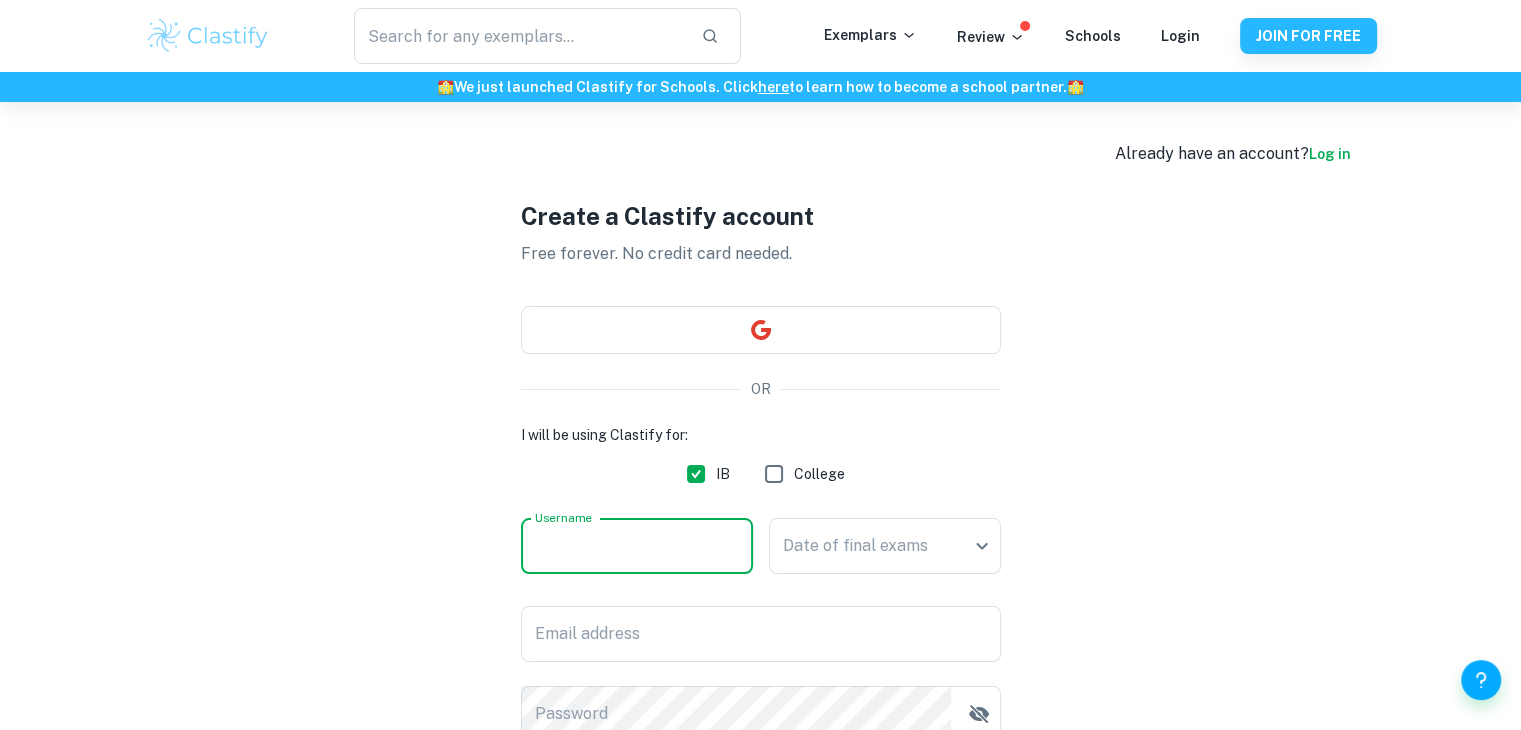 click on "Username" at bounding box center (637, 546) 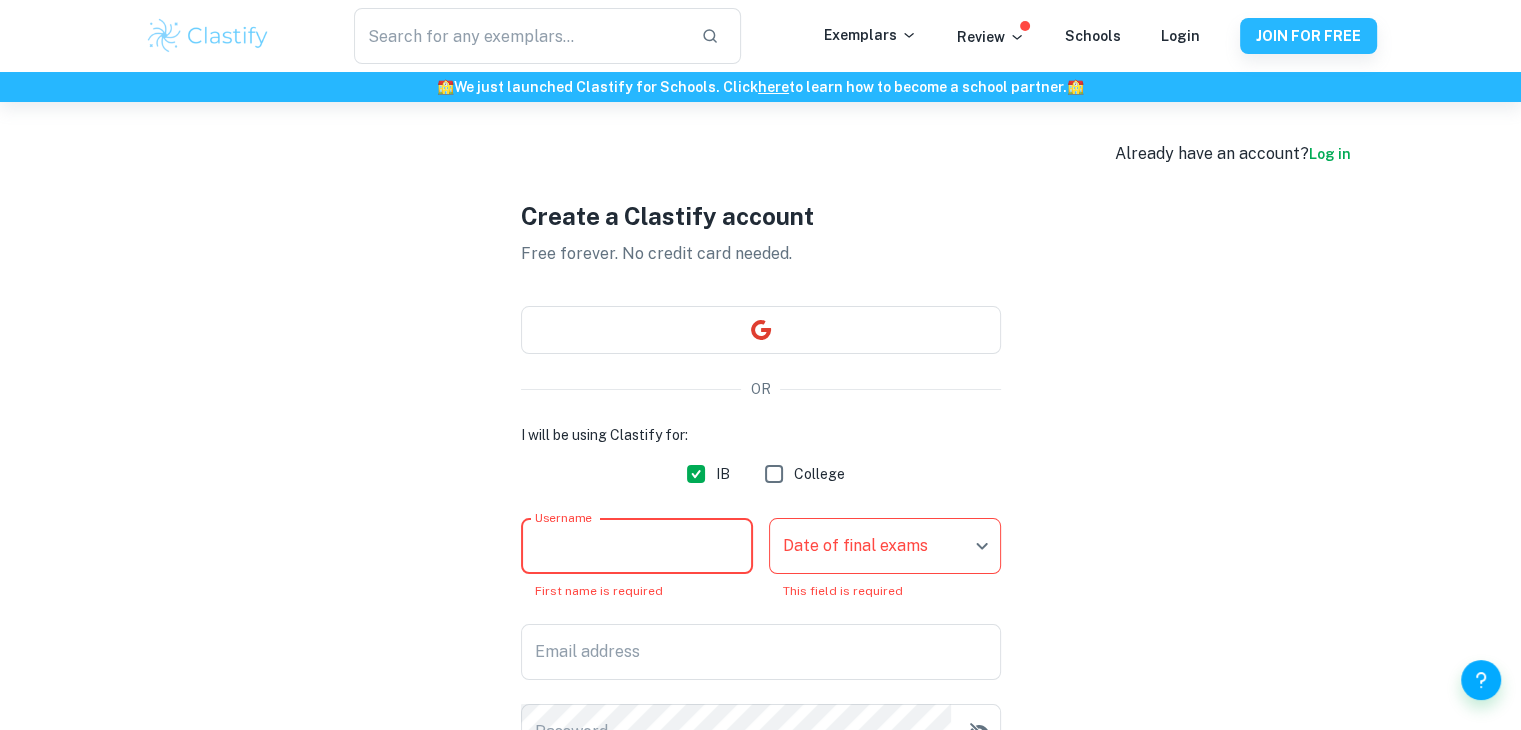 click on "Username" at bounding box center (637, 546) 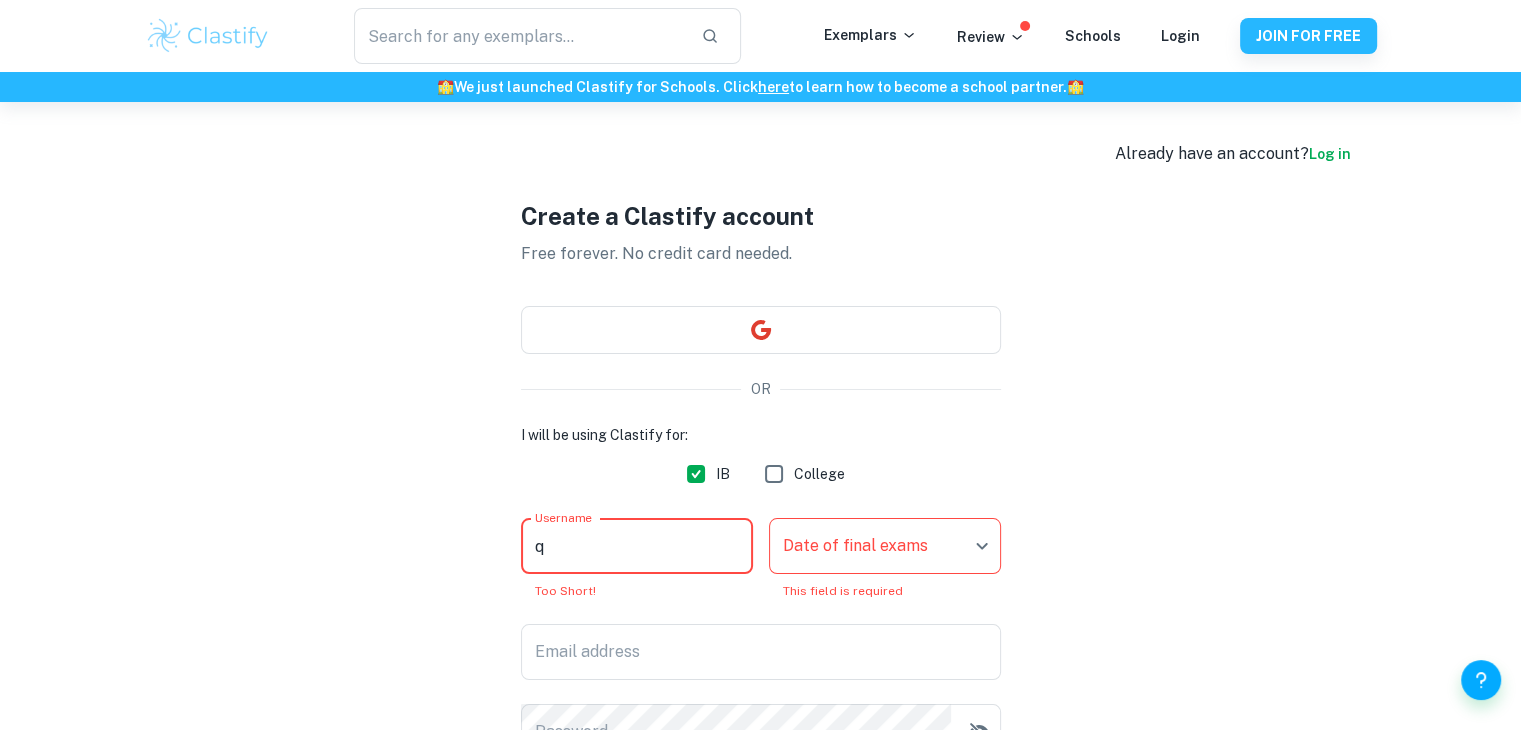 type on "q" 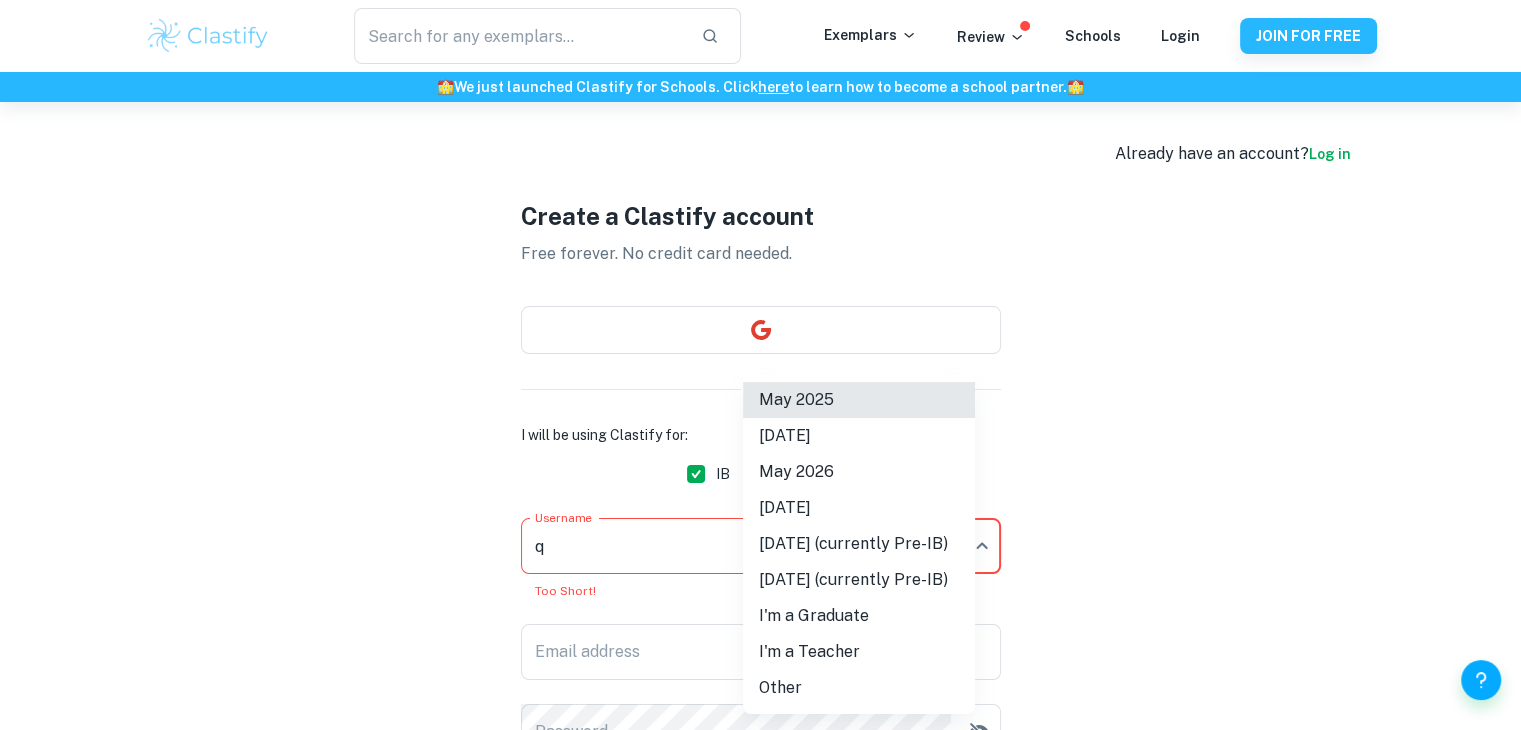click on "We value your privacy We use cookies to enhance your browsing experience, serve personalised ads or content, and analyse our traffic. By clicking "Accept All", you consent to our use of cookies.   Cookie Policy Customise   Reject All   Accept All   Customise Consent Preferences   We use cookies to help you navigate efficiently and perform certain functions. You will find detailed information about all cookies under each consent category below. The cookies that are categorised as "Necessary" are stored on your browser as they are essential for enabling the basic functionalities of the site. ...  Show more For more information on how Google's third-party cookies operate and handle your data, see:   Google Privacy Policy Necessary Always Active Necessary cookies are required to enable the basic features of this site, such as providing secure log-in or adjusting your consent preferences. These cookies do not store any personally identifiable data. Functional Analytics Performance Advertisement Uncategorised" at bounding box center [760, 467] 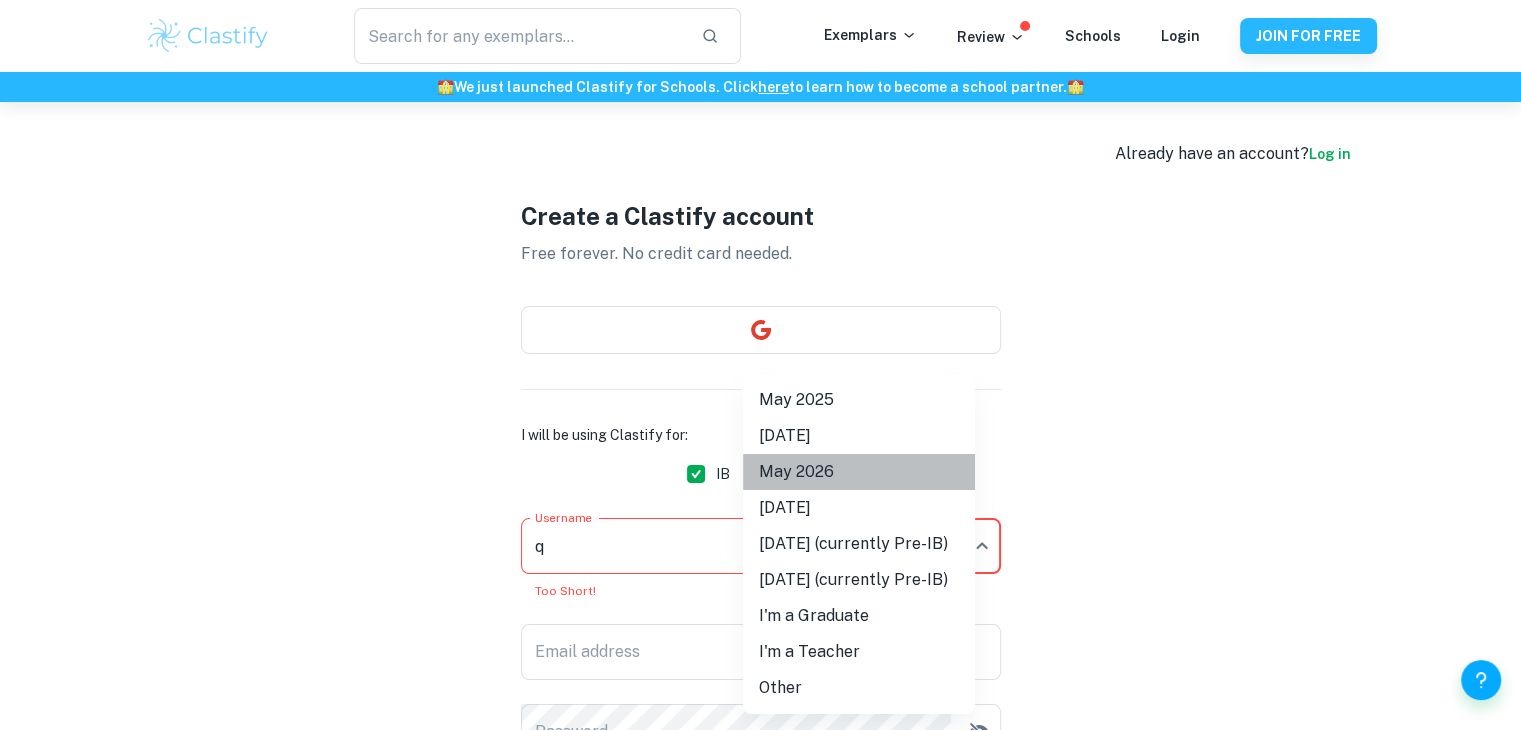 click on "May 2026" at bounding box center [859, 472] 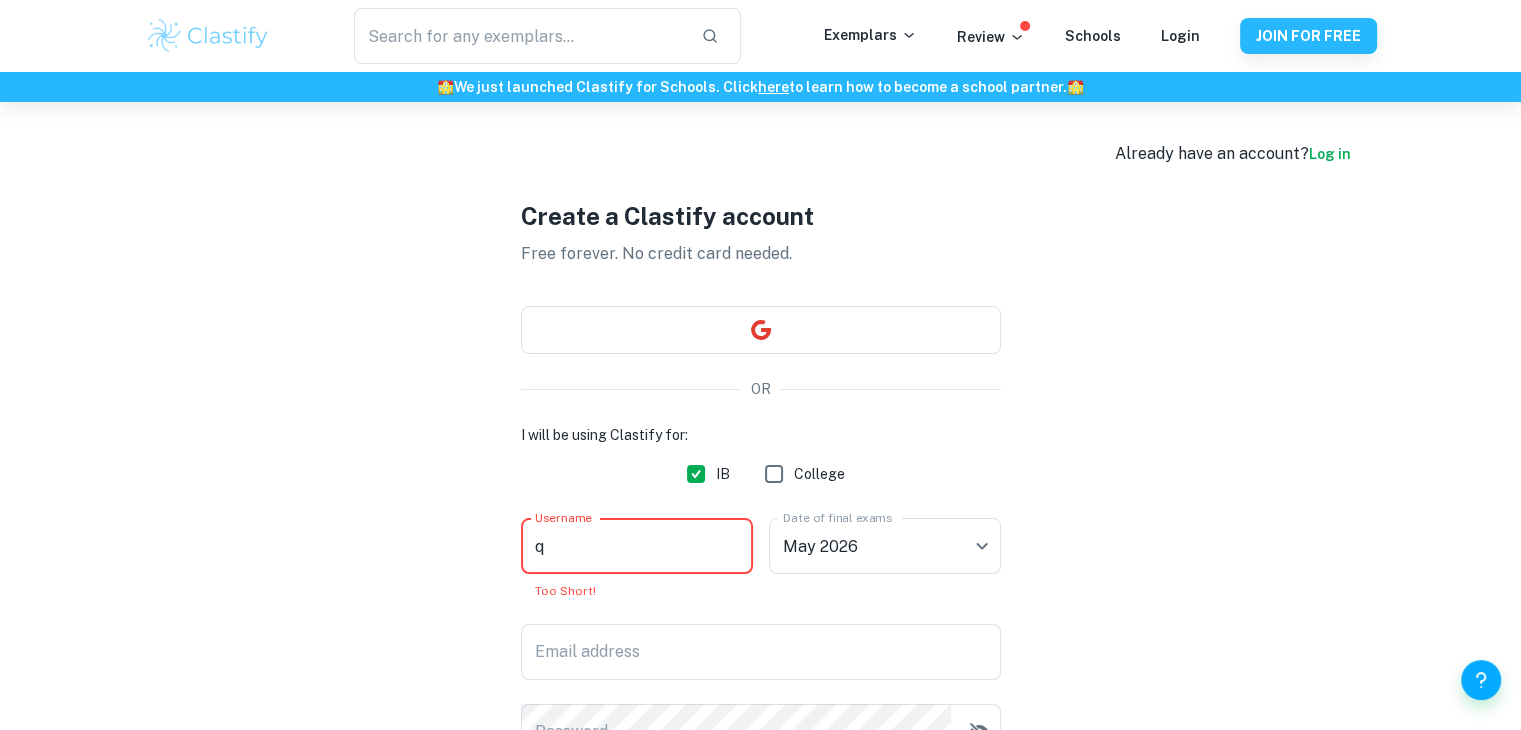 click on "q" at bounding box center (637, 546) 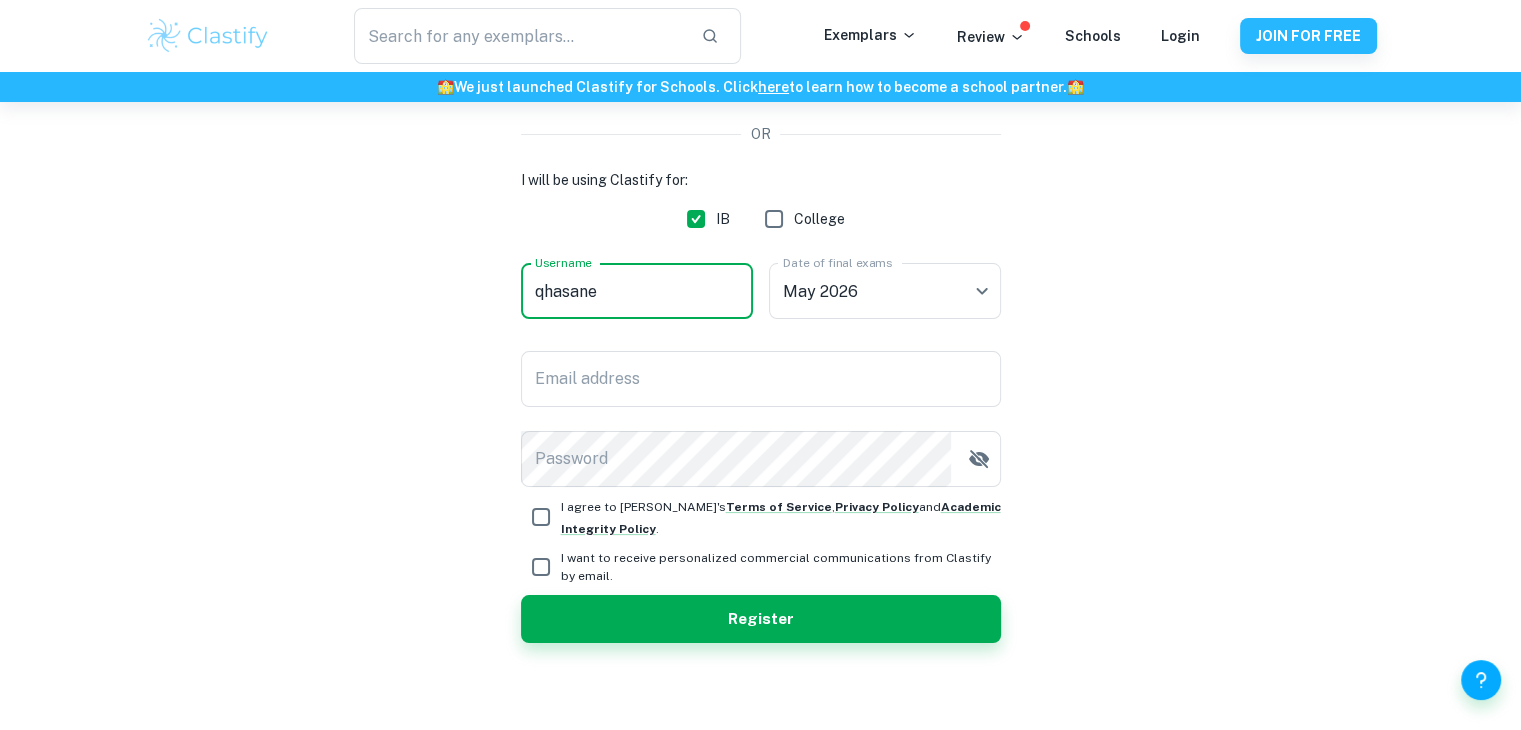scroll, scrollTop: 262, scrollLeft: 0, axis: vertical 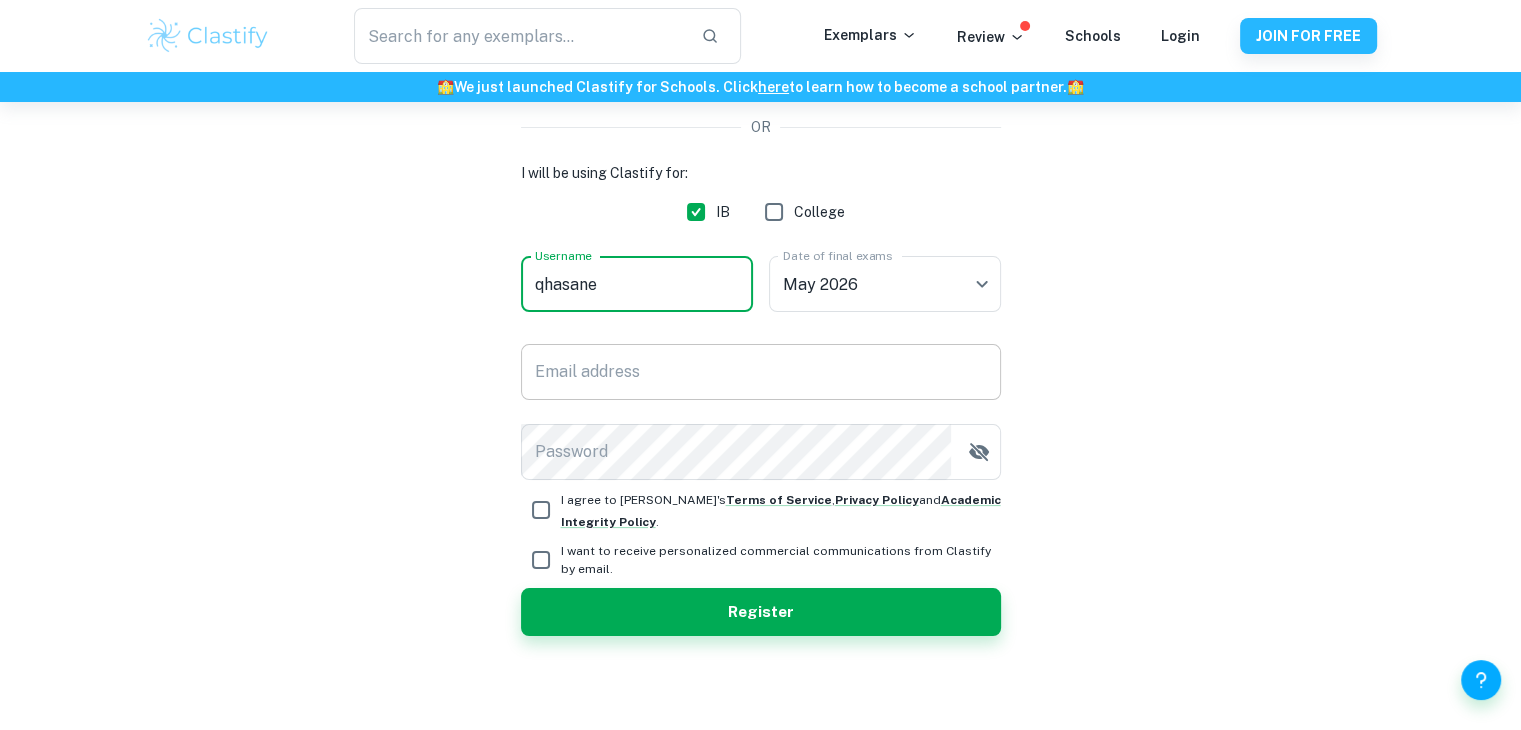 type on "qhasane" 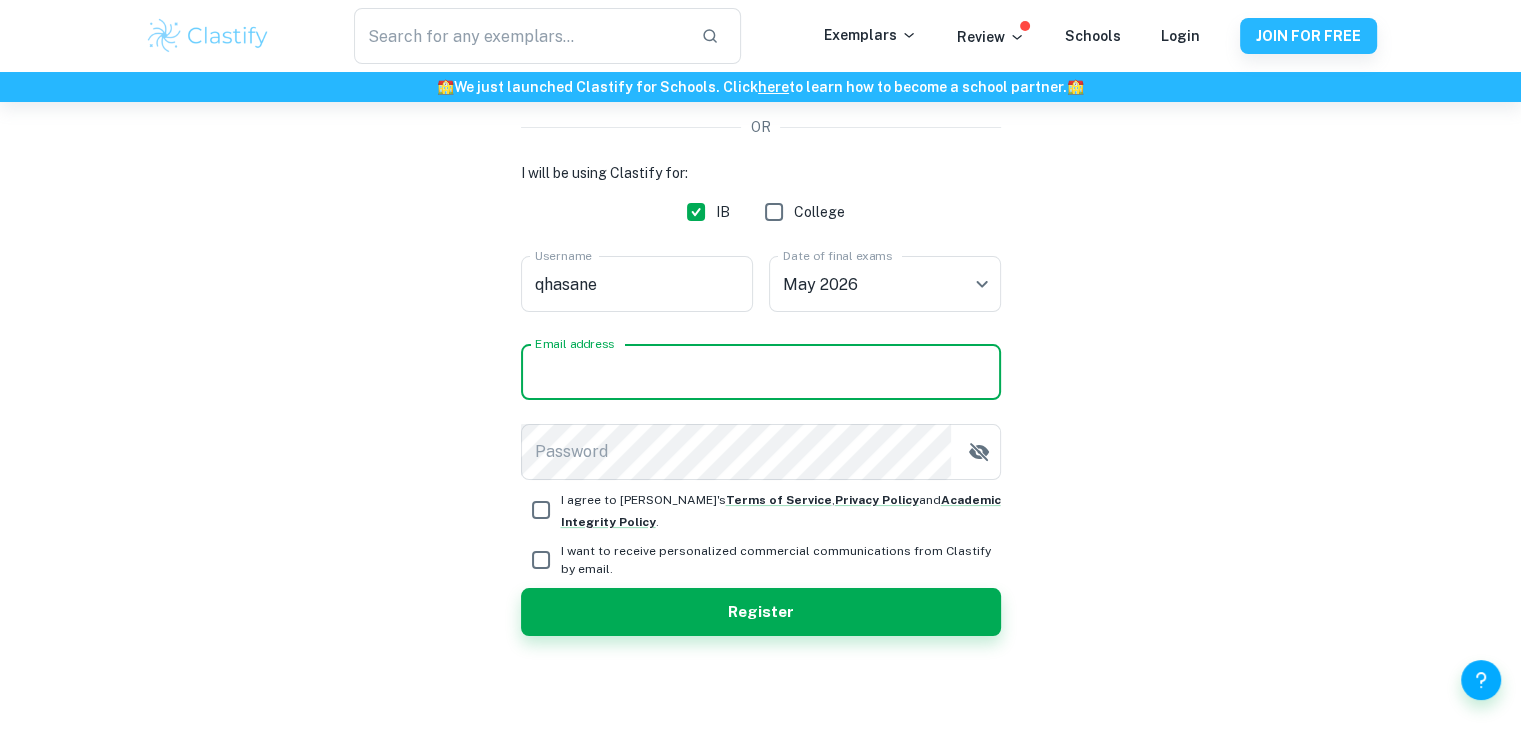 click on "Email address" at bounding box center [761, 372] 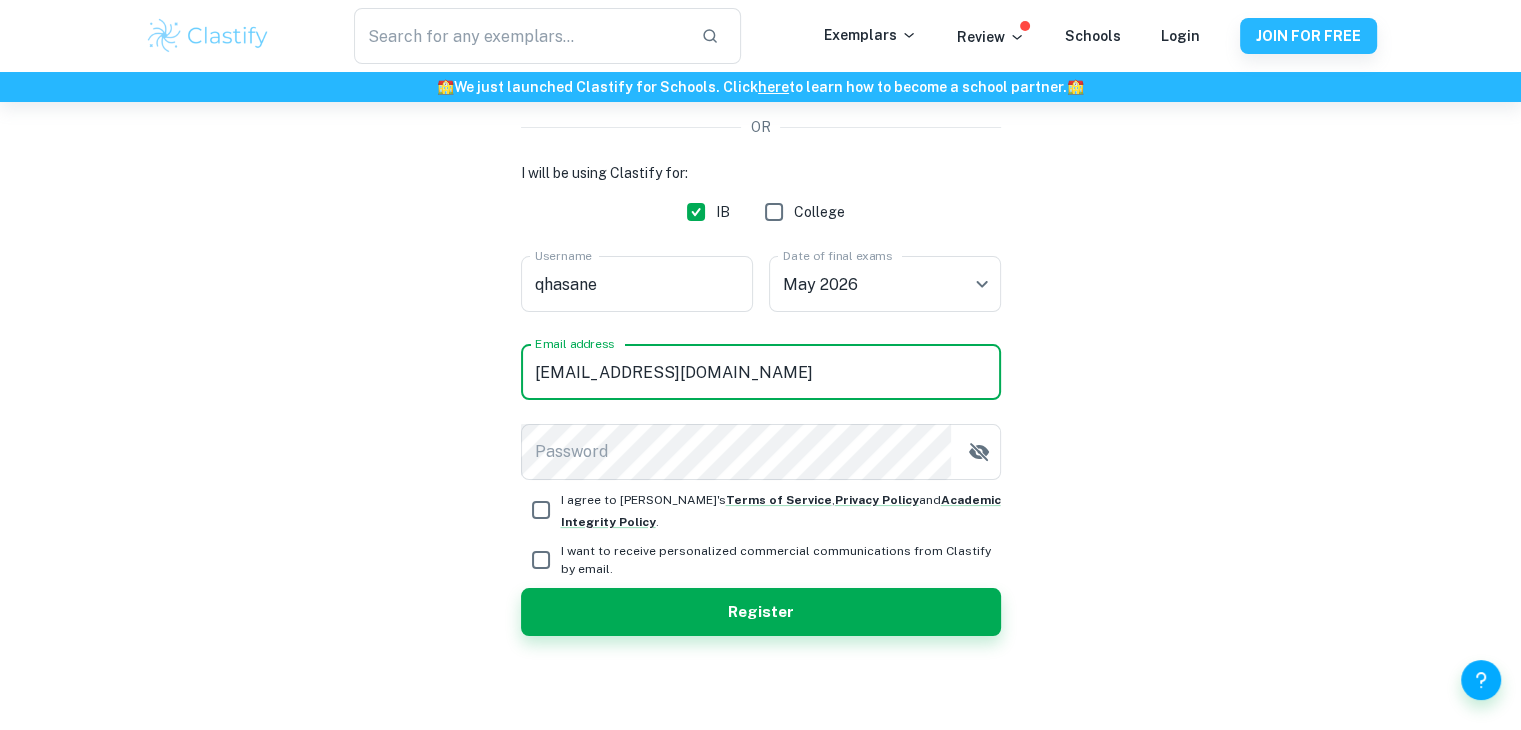 type on "tseoleqhasane@gmail.com" 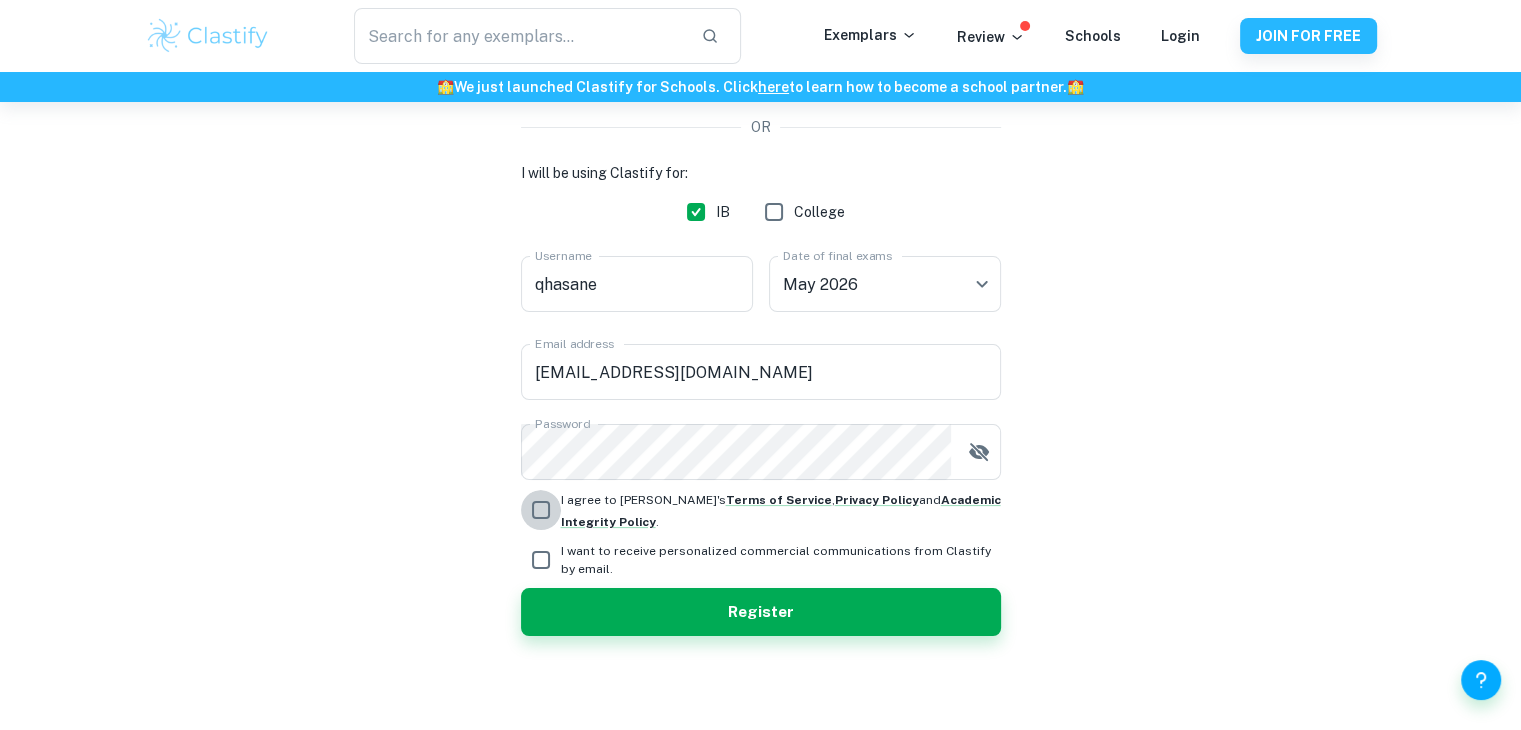 click on "I agree to Clastify's  Terms of Service ,  Privacy Policy  and  Academic Integrity Policy ." at bounding box center [541, 510] 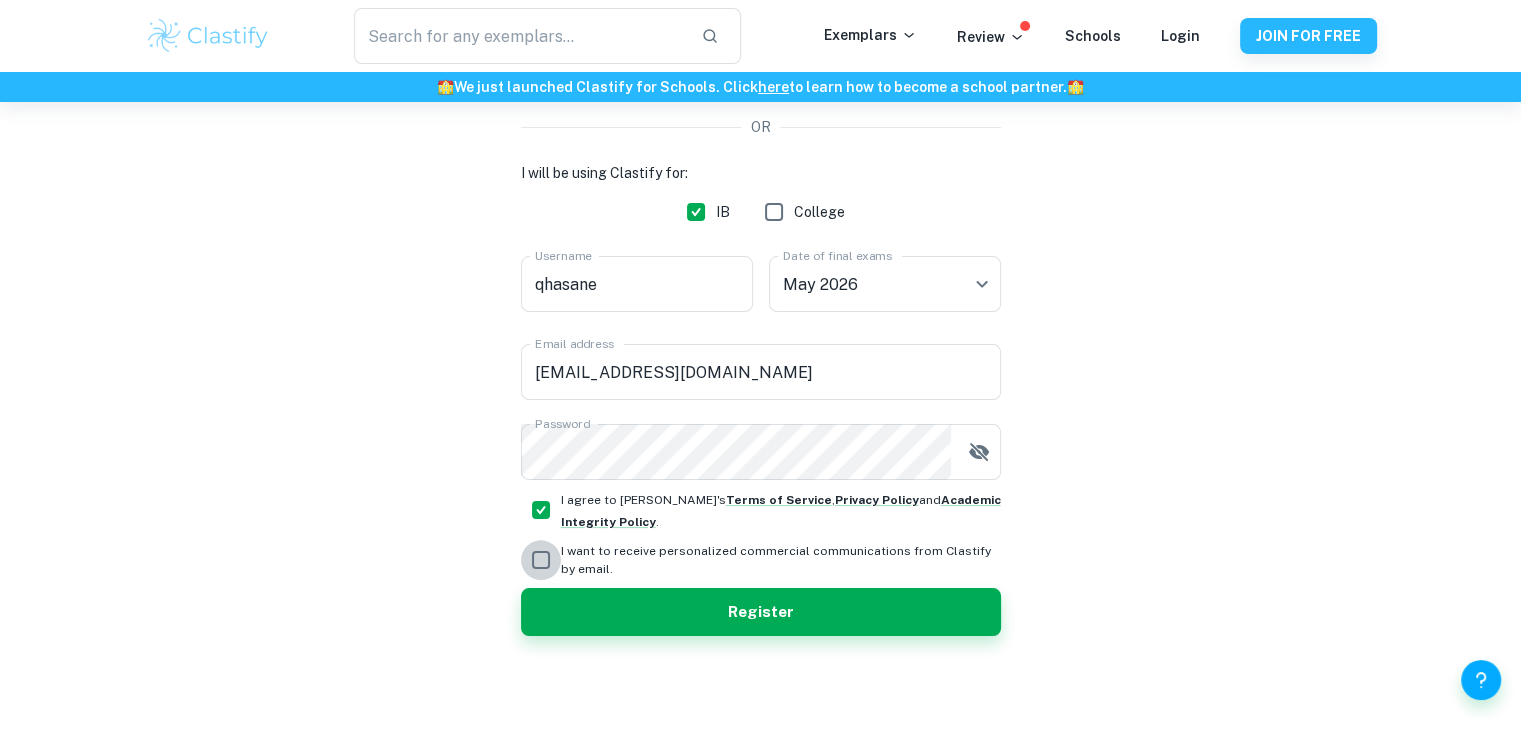 click on "I want to receive personalized commercial communications from Clastify by email." at bounding box center (541, 560) 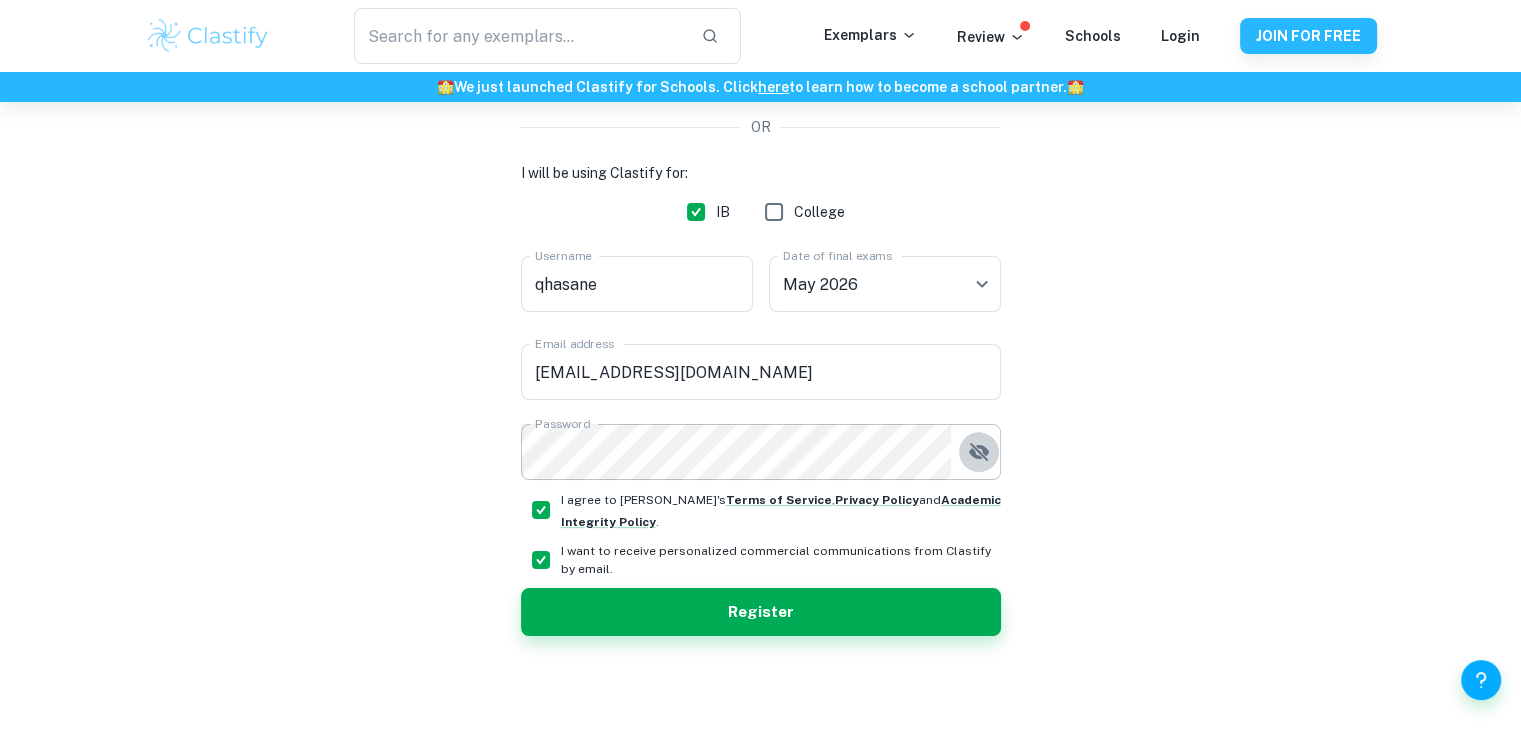click at bounding box center (979, 452) 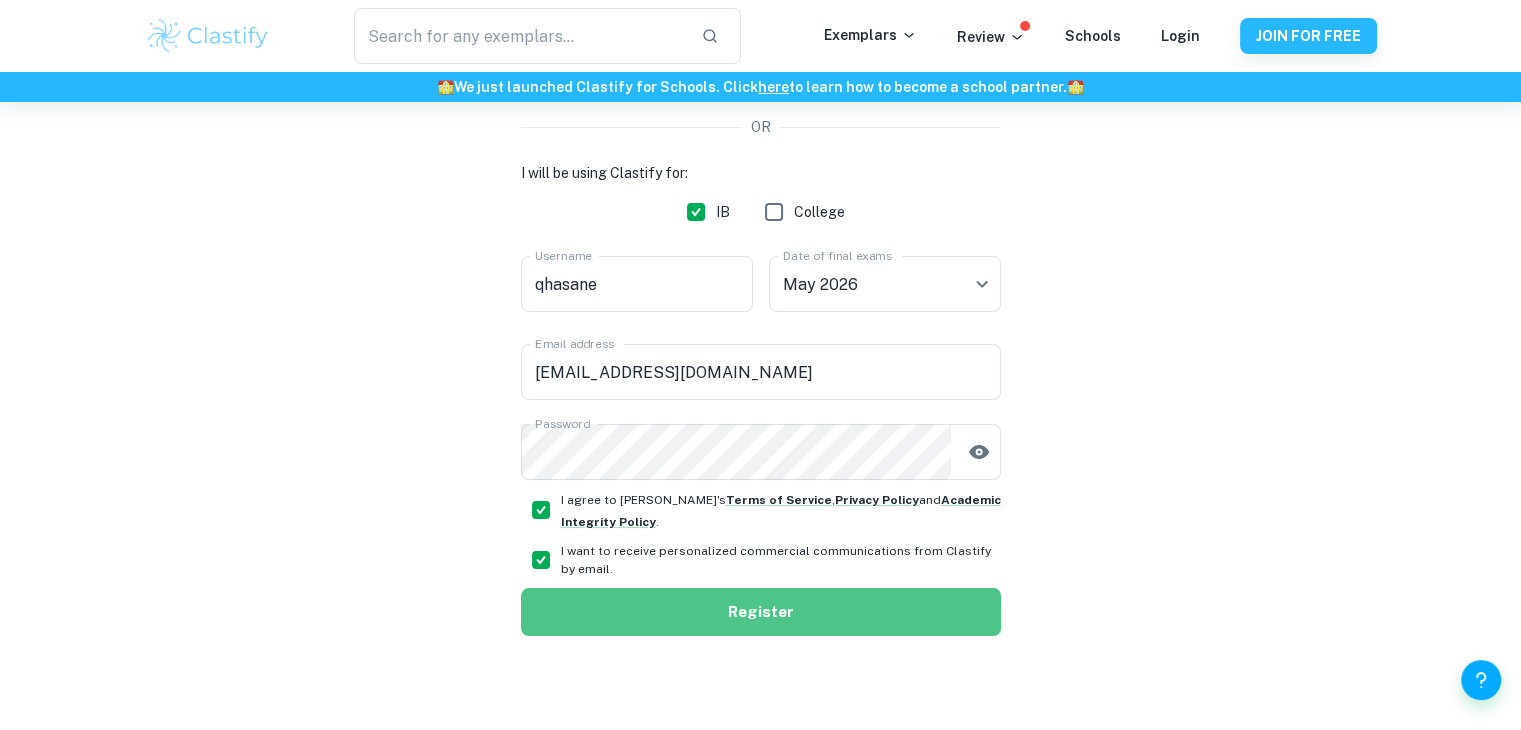 click on "Register" at bounding box center [761, 612] 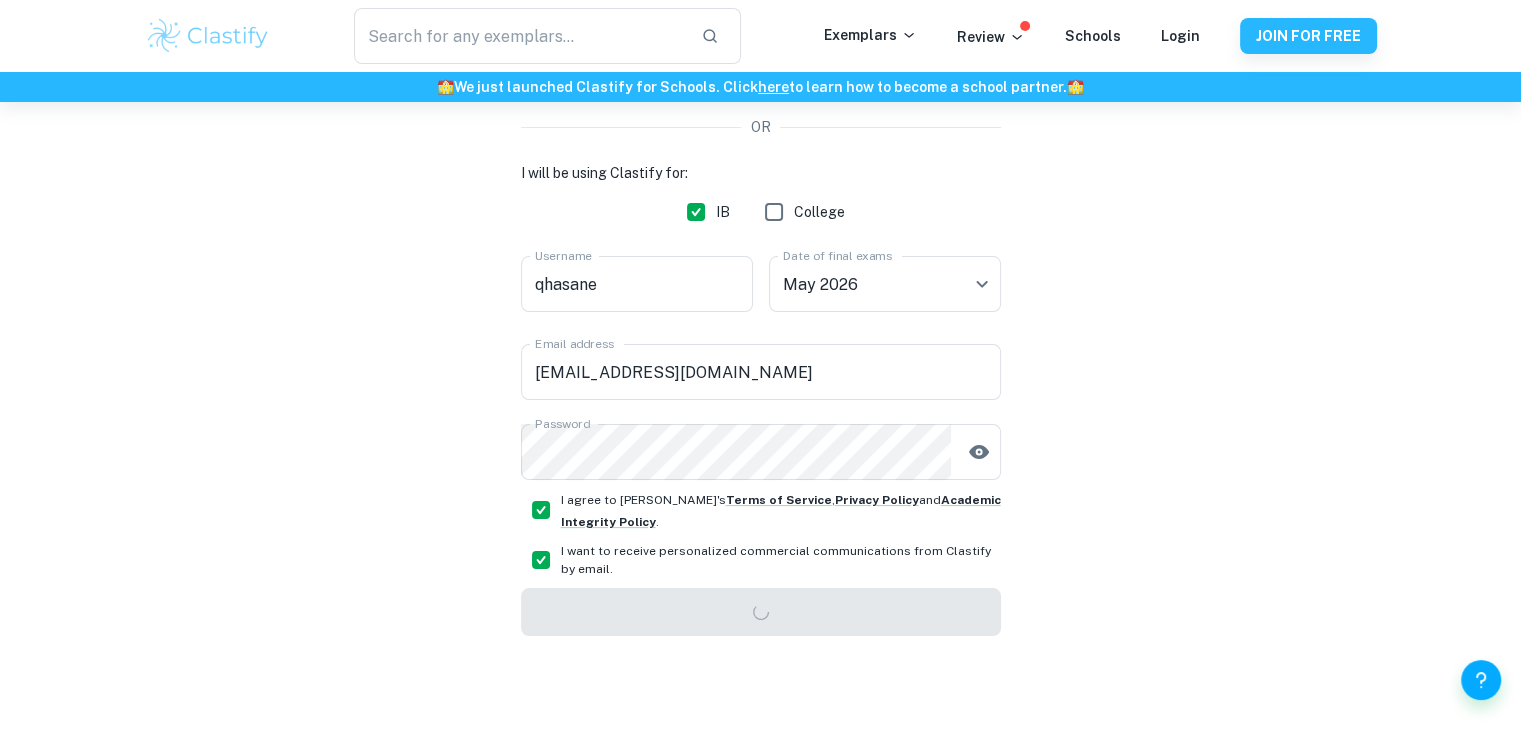 scroll, scrollTop: 102, scrollLeft: 0, axis: vertical 